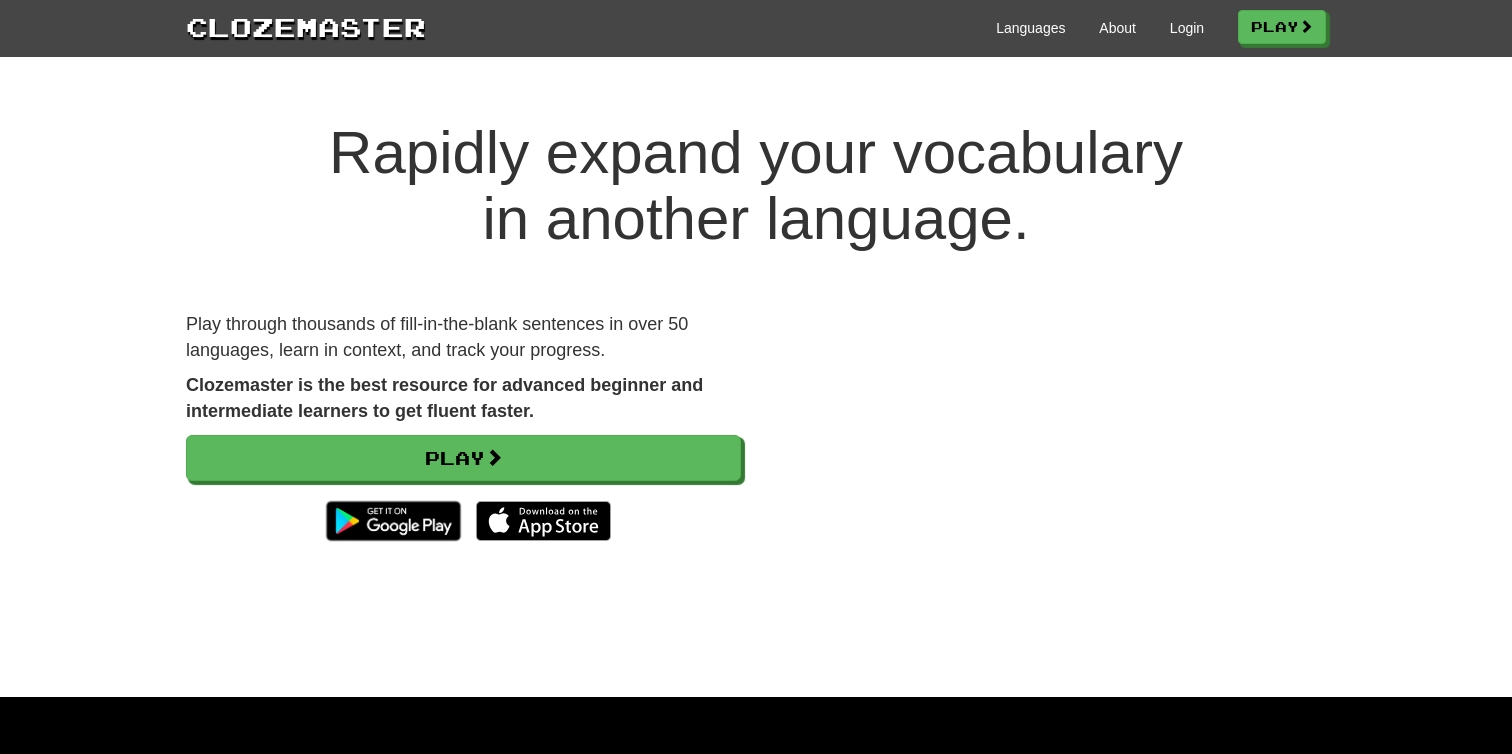 scroll, scrollTop: 0, scrollLeft: 0, axis: both 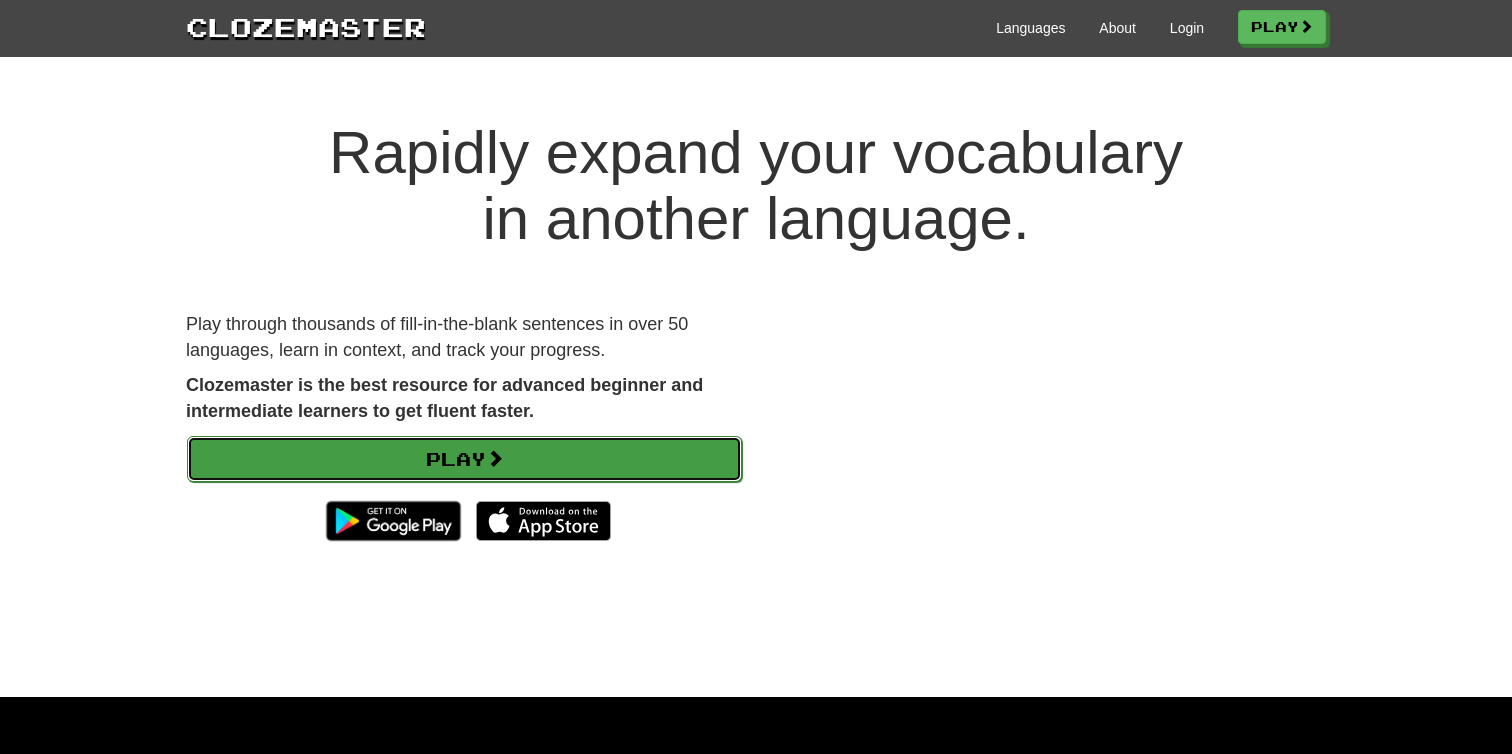 click on "Play" at bounding box center [464, 459] 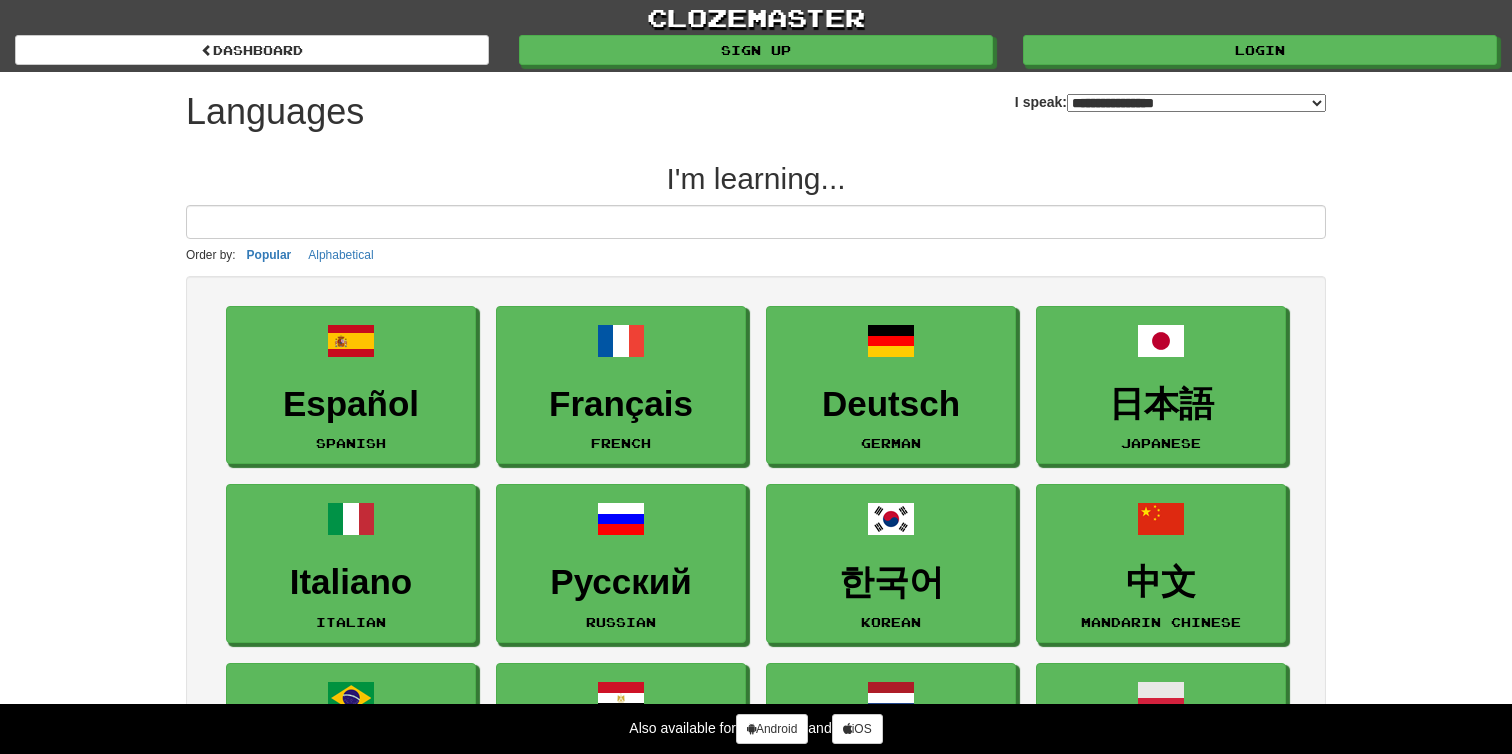 select on "*******" 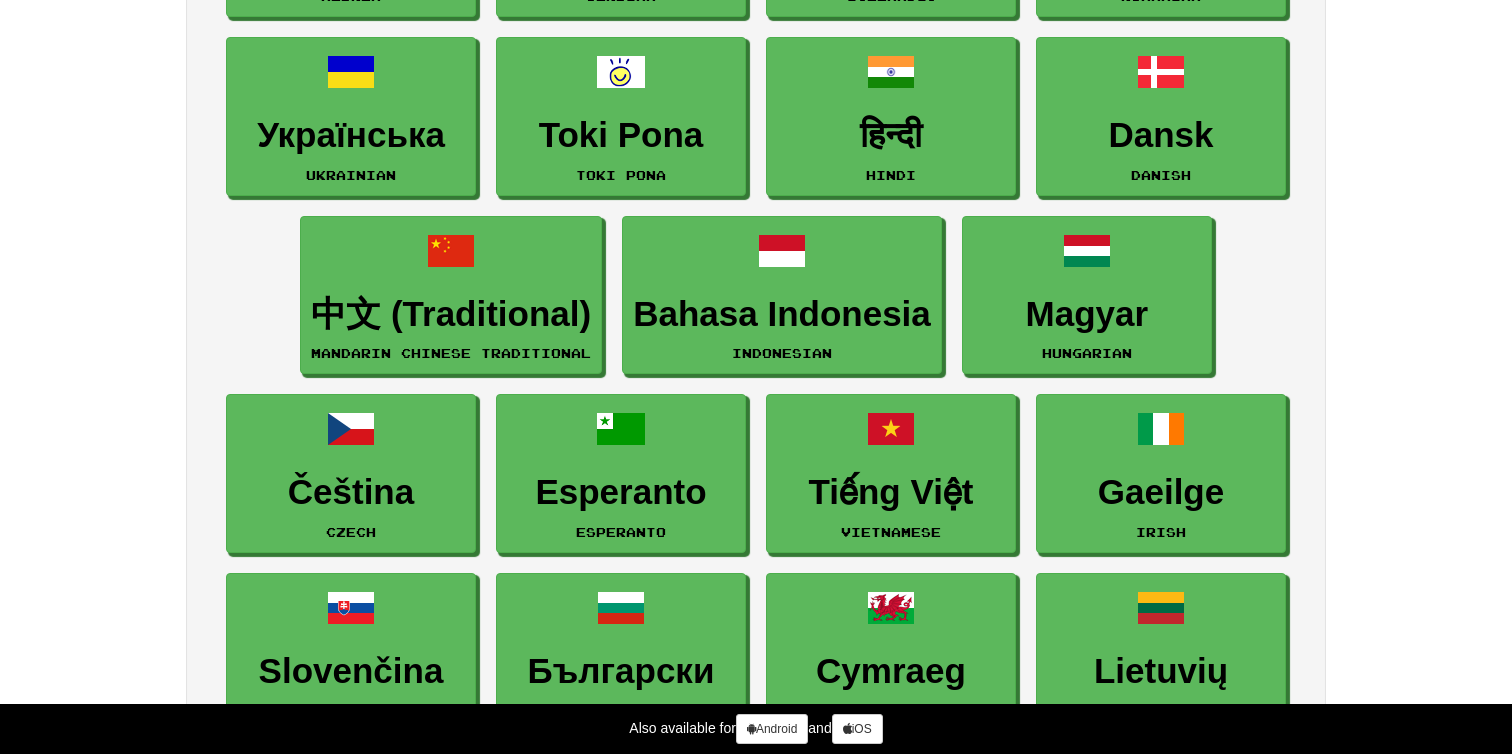 scroll, scrollTop: 1522, scrollLeft: 0, axis: vertical 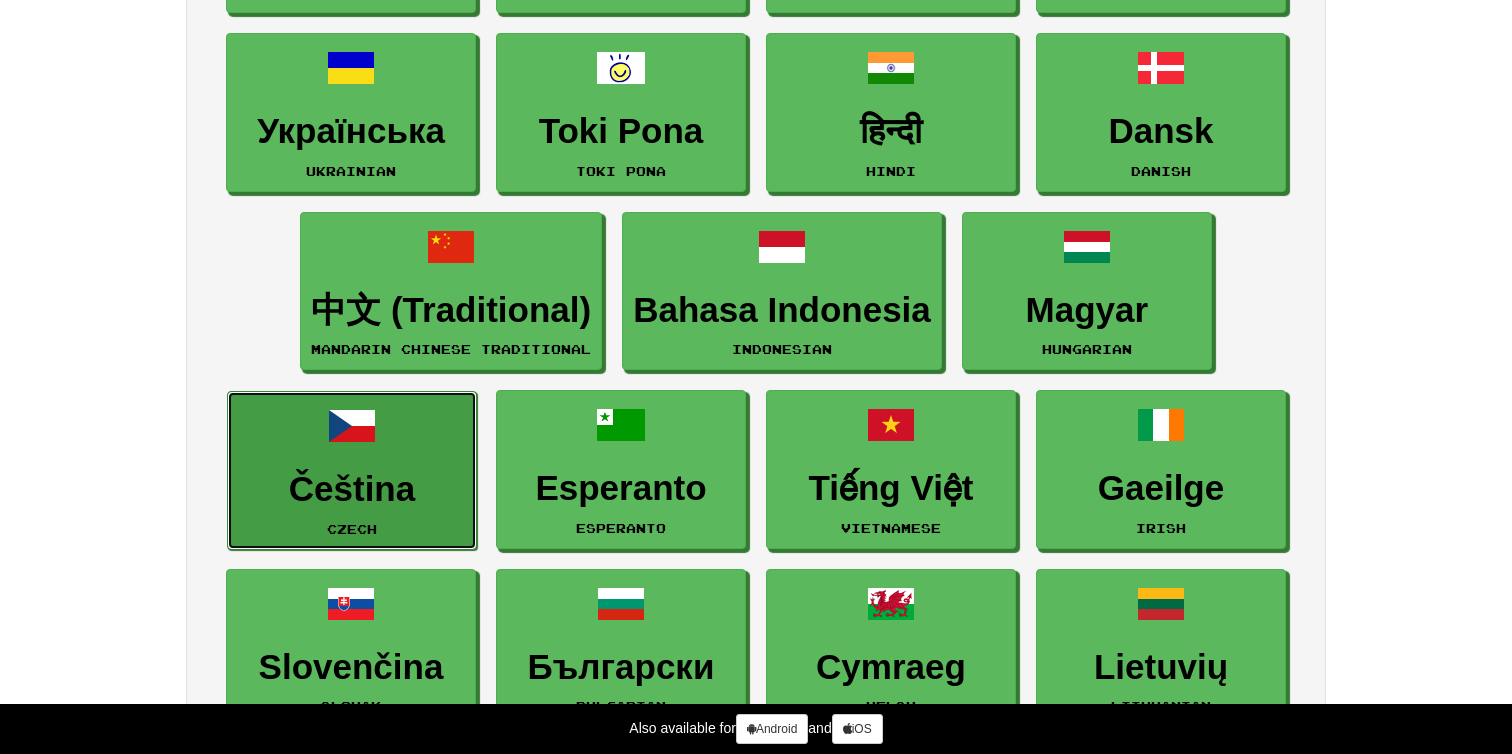click on "Čeština" at bounding box center [352, 489] 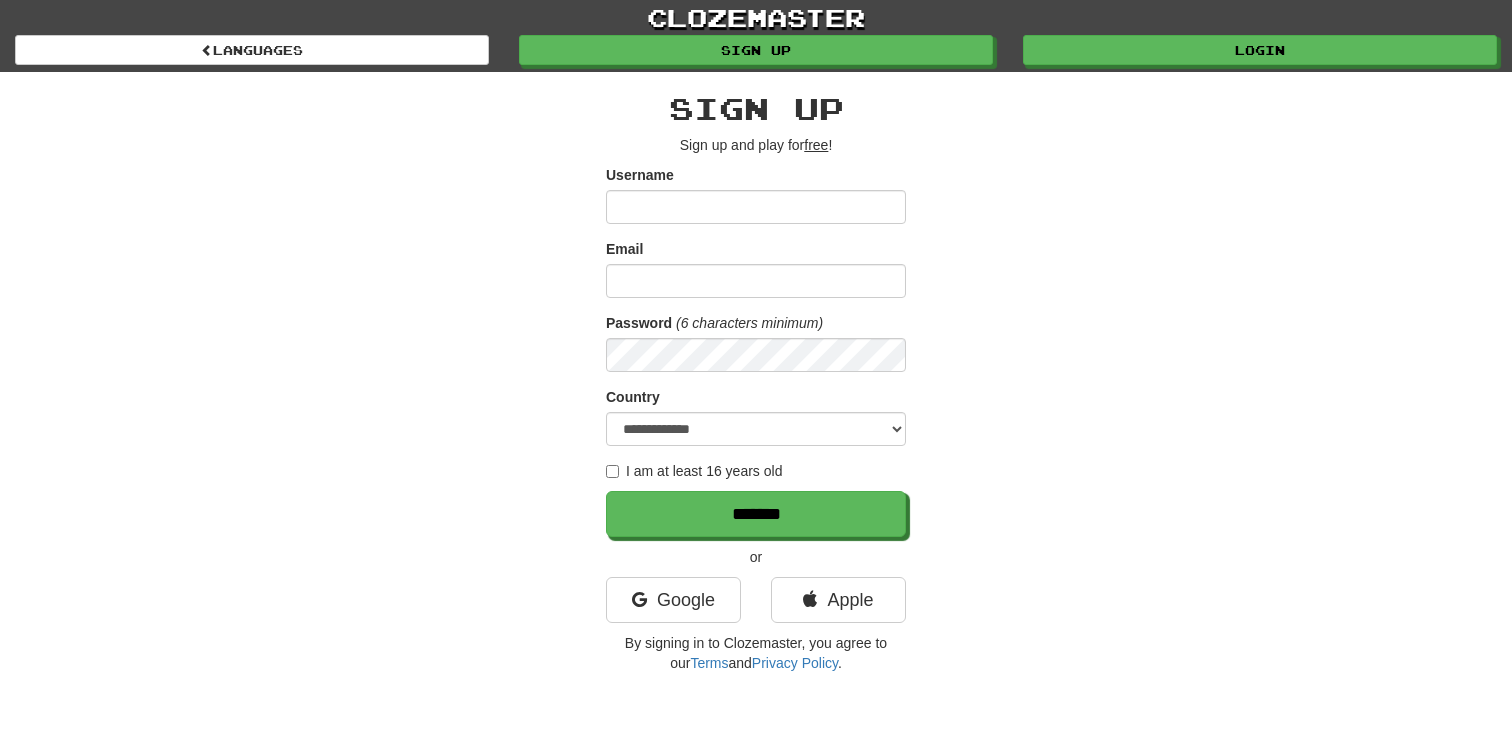 scroll, scrollTop: 0, scrollLeft: 0, axis: both 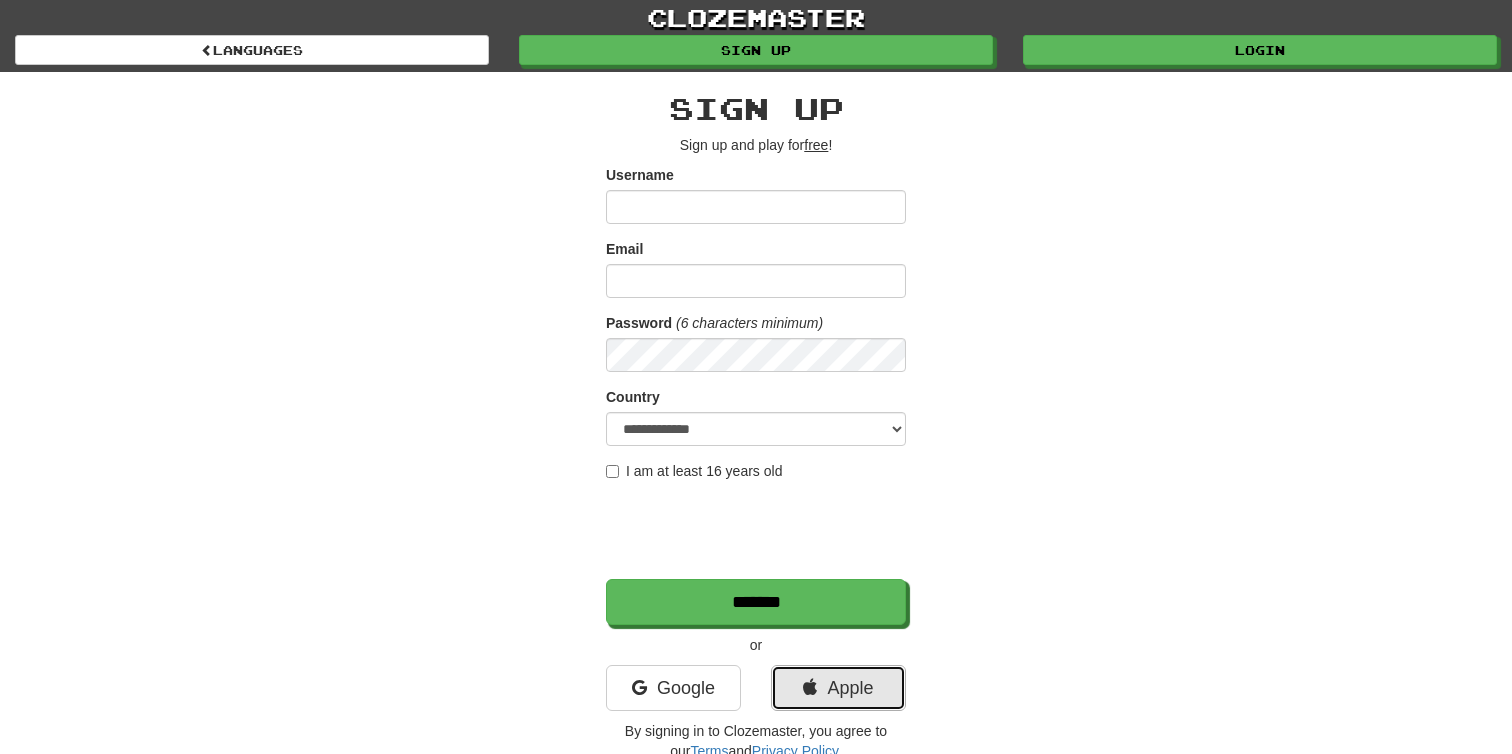 click at bounding box center (810, 688) 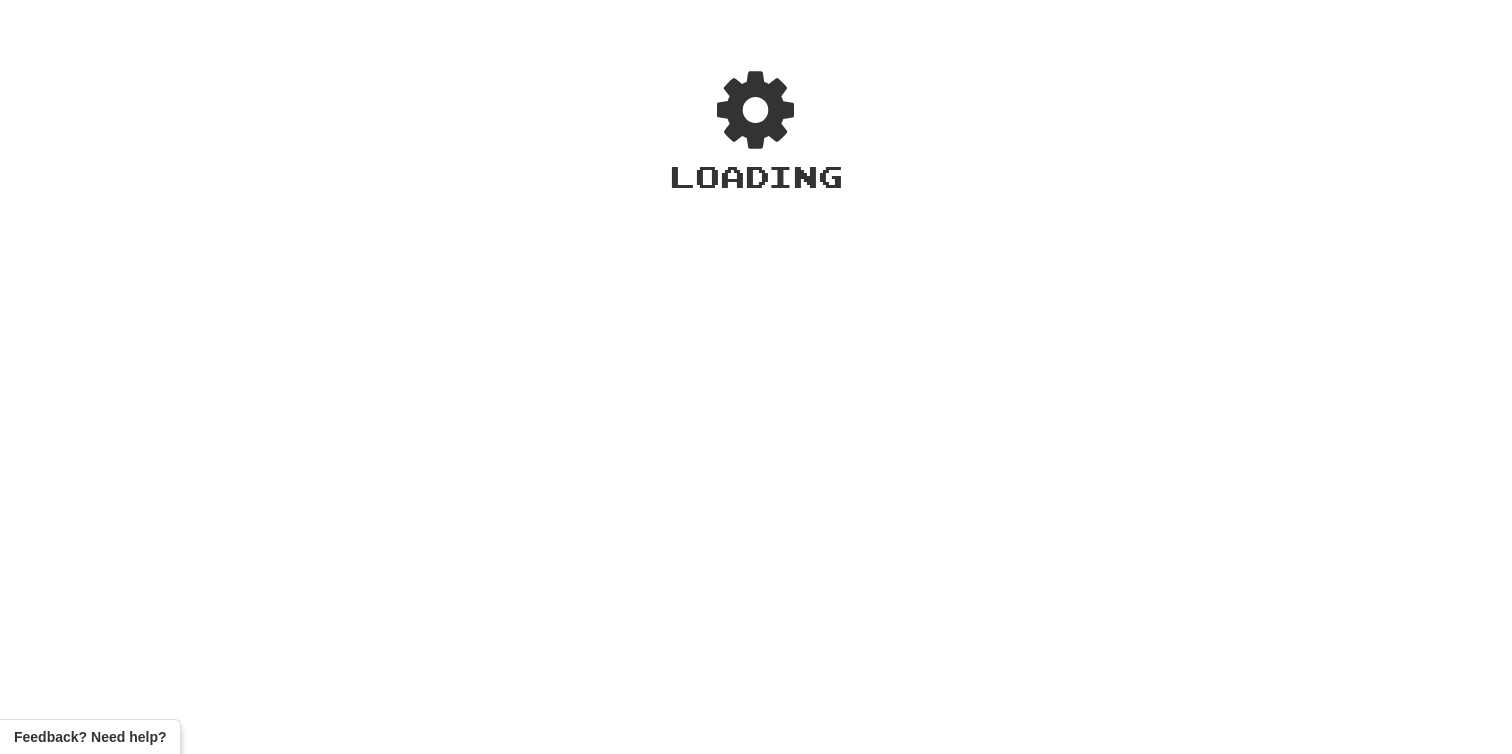 scroll, scrollTop: 0, scrollLeft: 0, axis: both 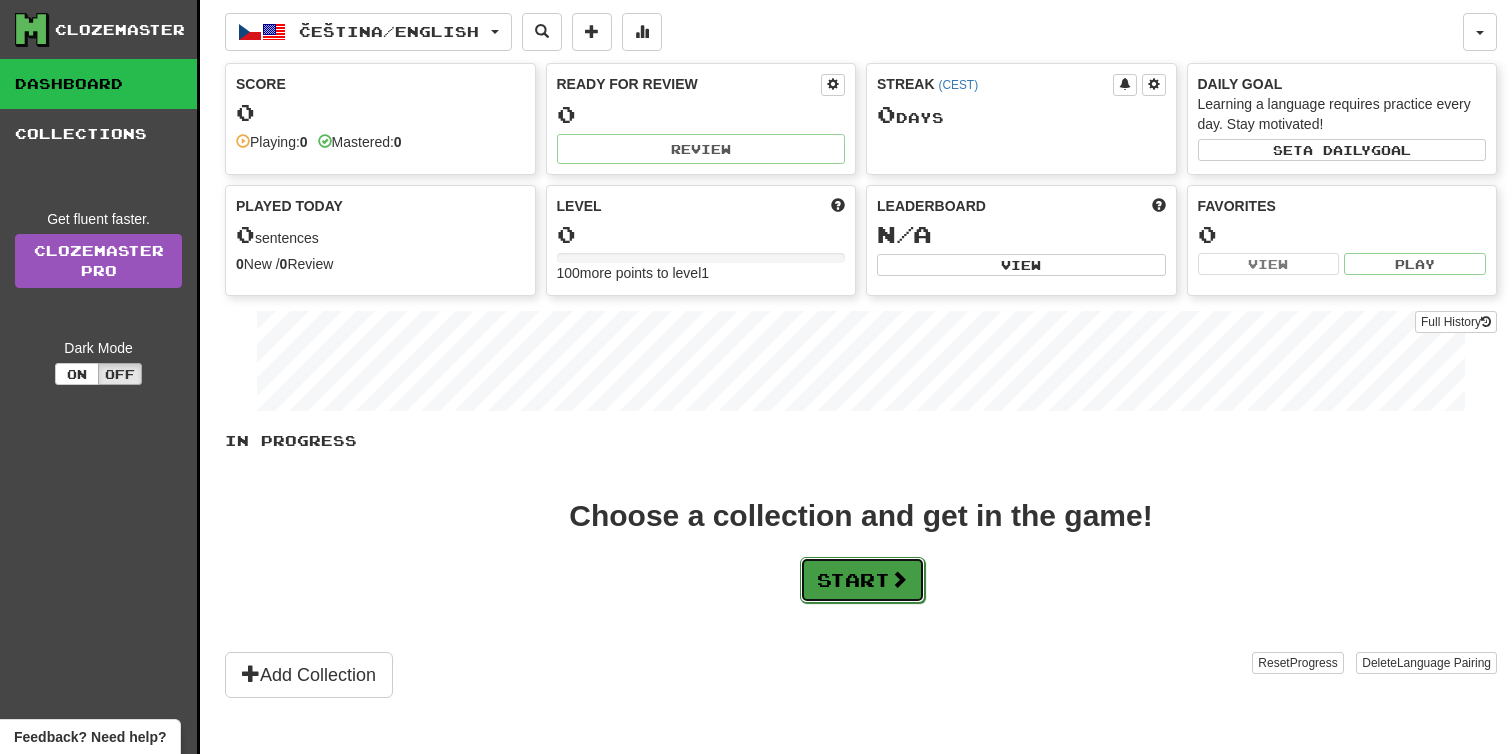click on "Start" at bounding box center [862, 580] 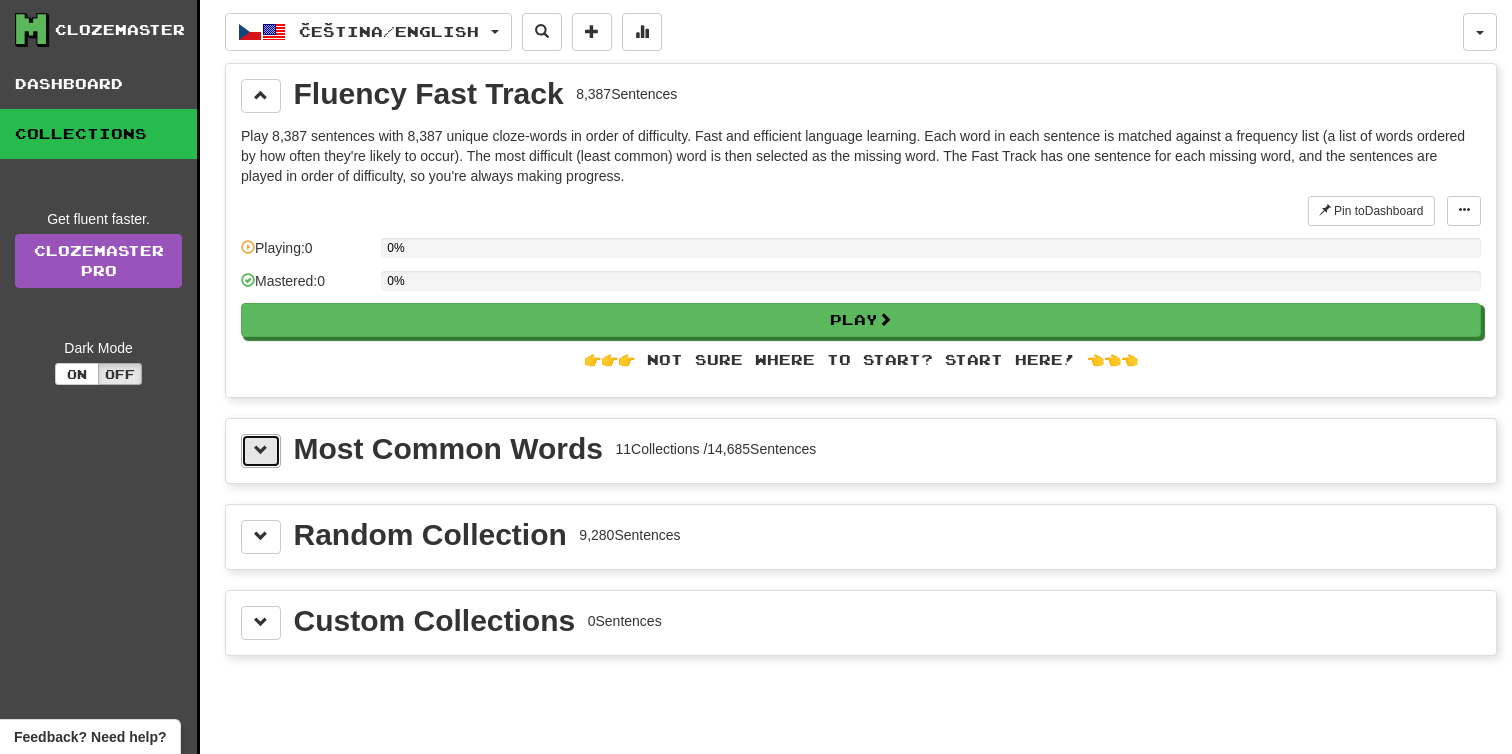 click at bounding box center (261, 451) 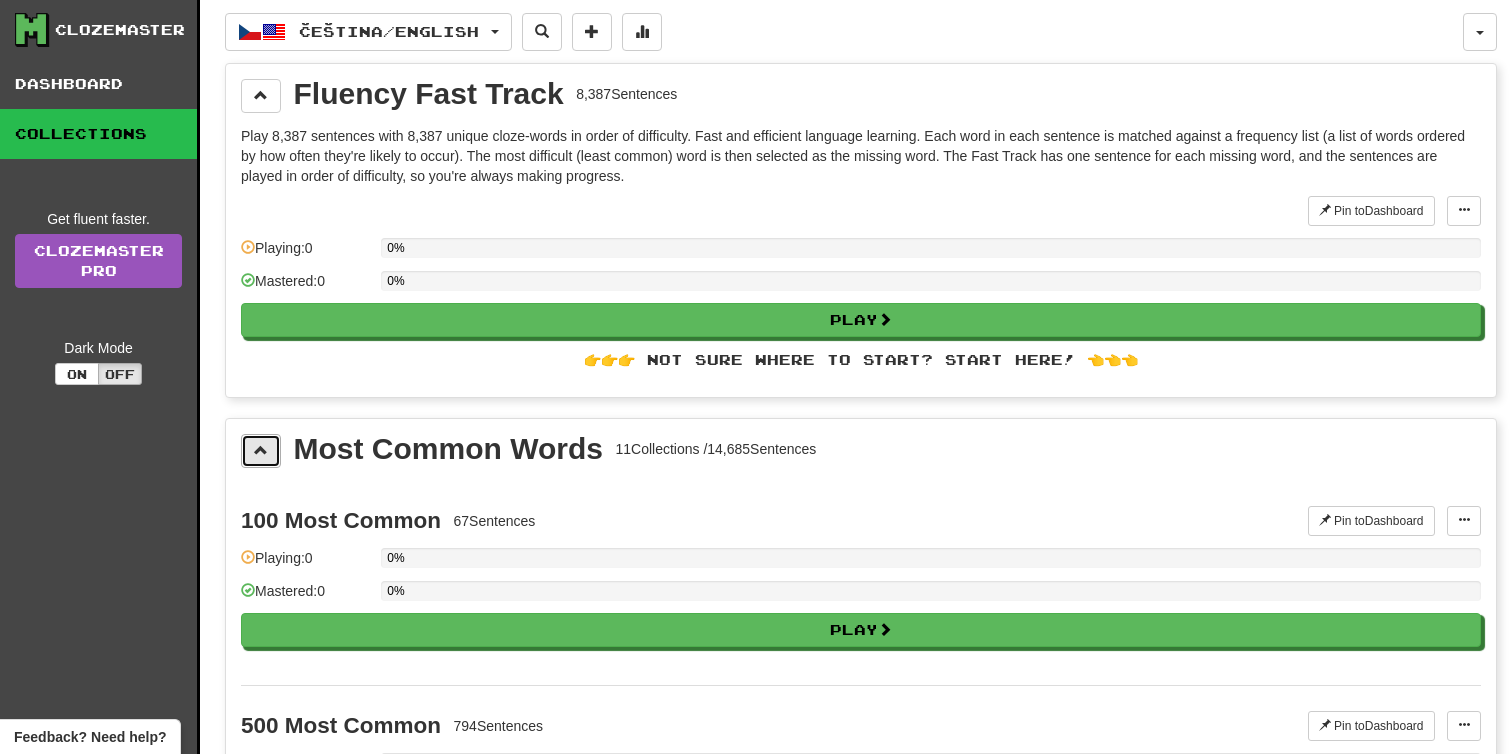 click at bounding box center [261, 451] 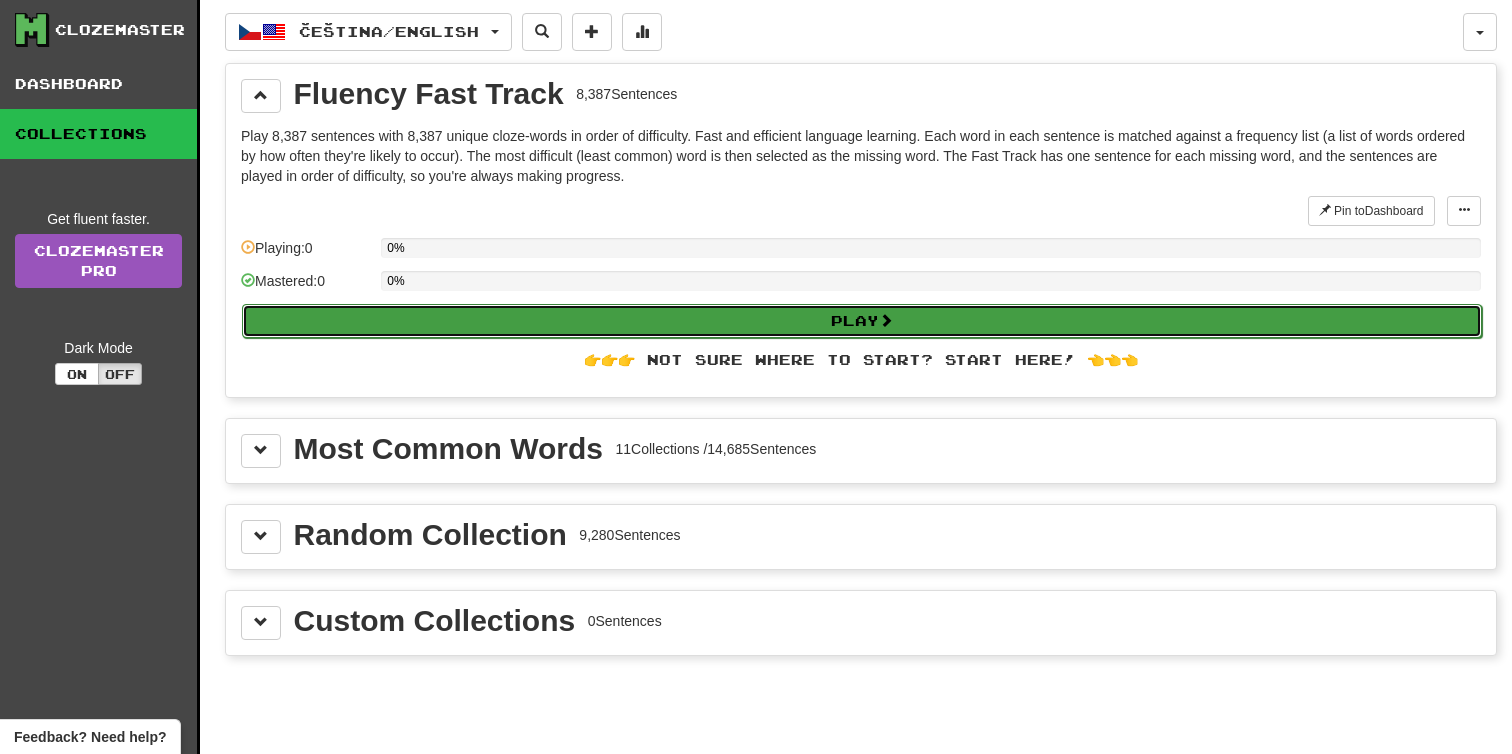 click on "Play" at bounding box center [862, 321] 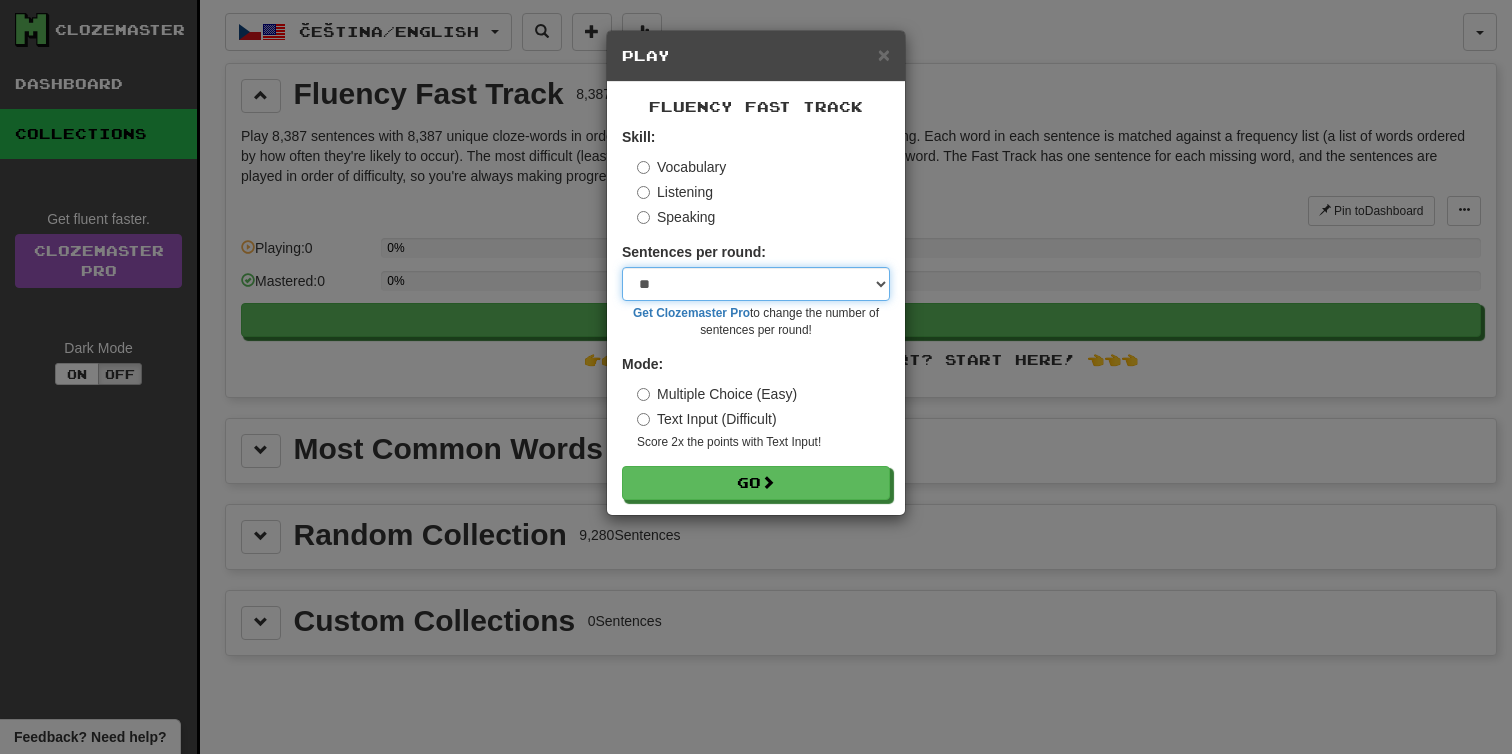 click on "* ** ** ** ** ** *** ********" at bounding box center [756, 284] 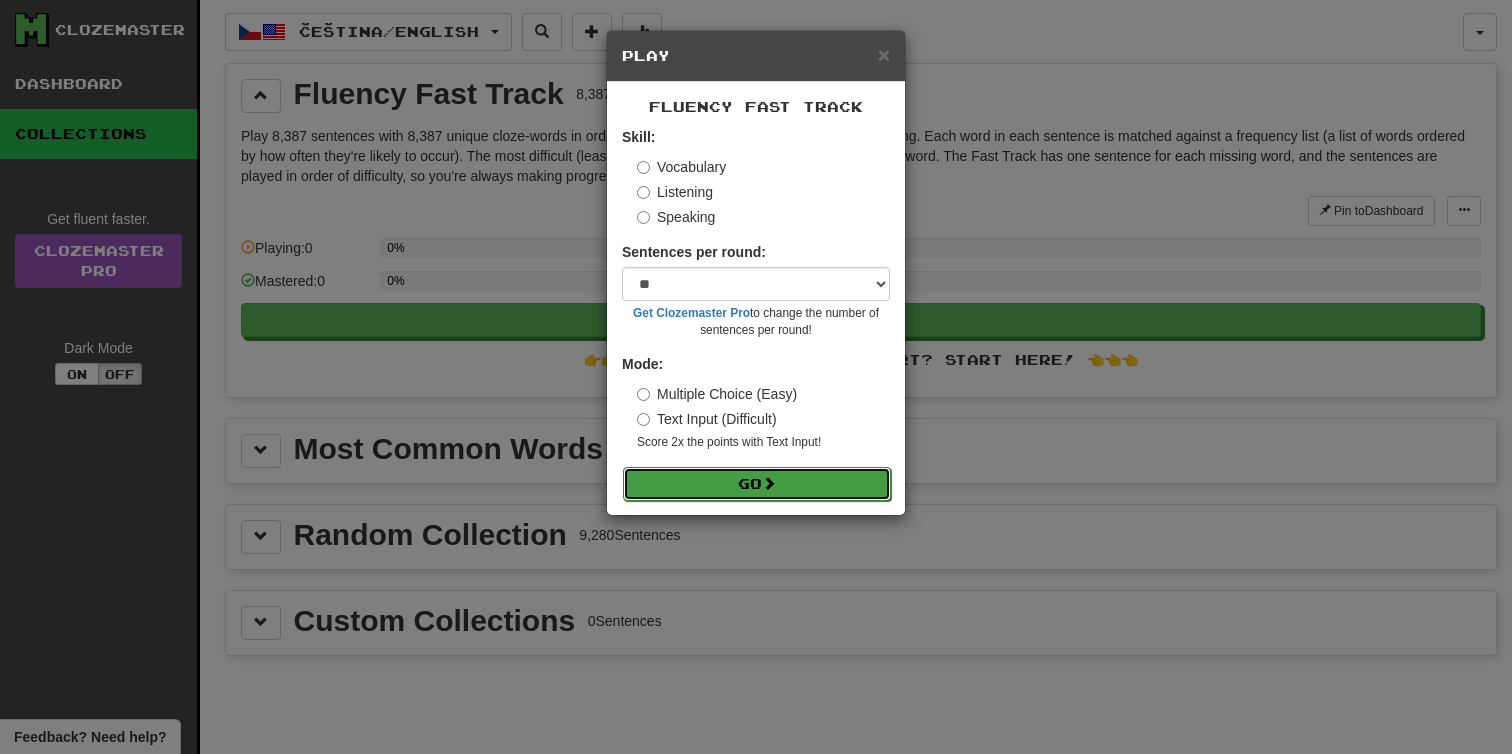 click on "Go" at bounding box center (757, 484) 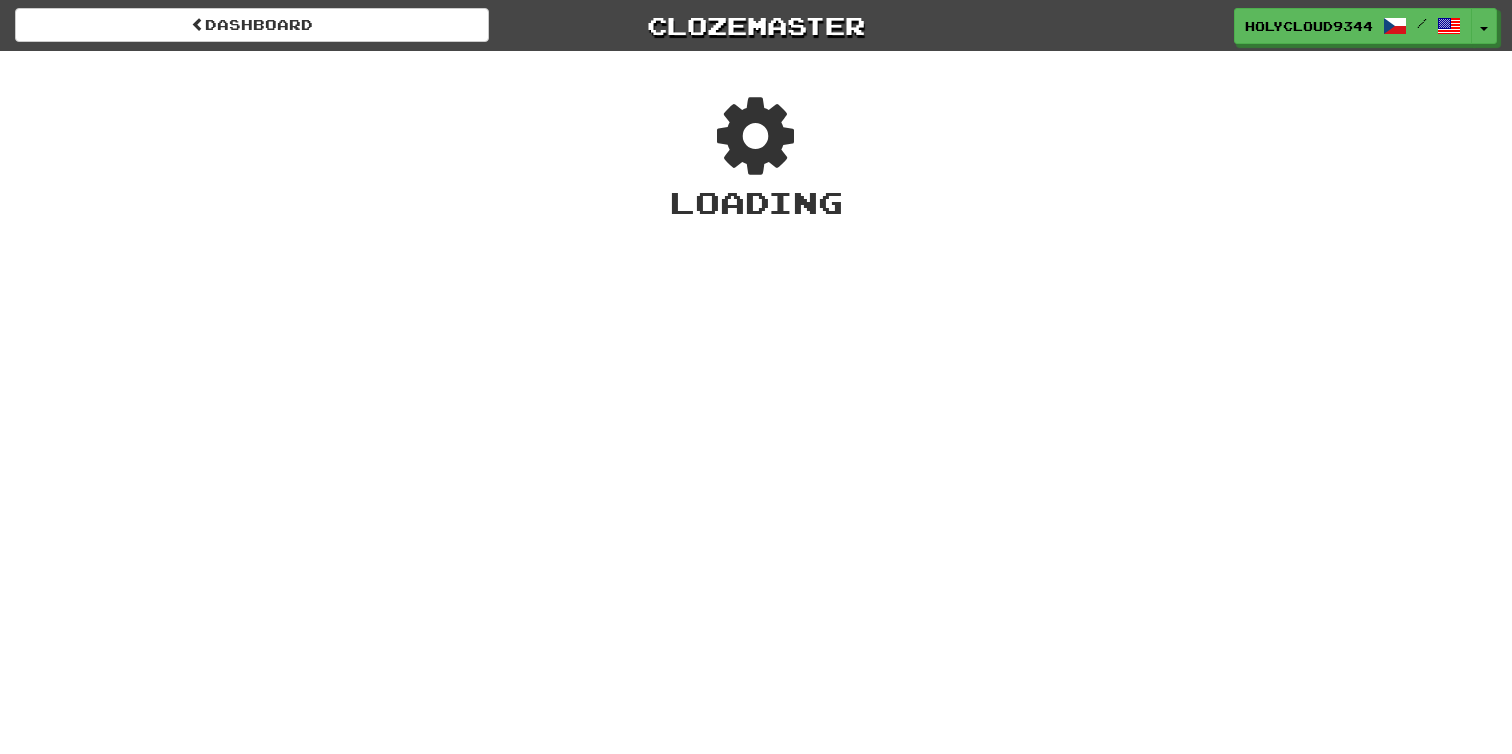 scroll, scrollTop: 0, scrollLeft: 0, axis: both 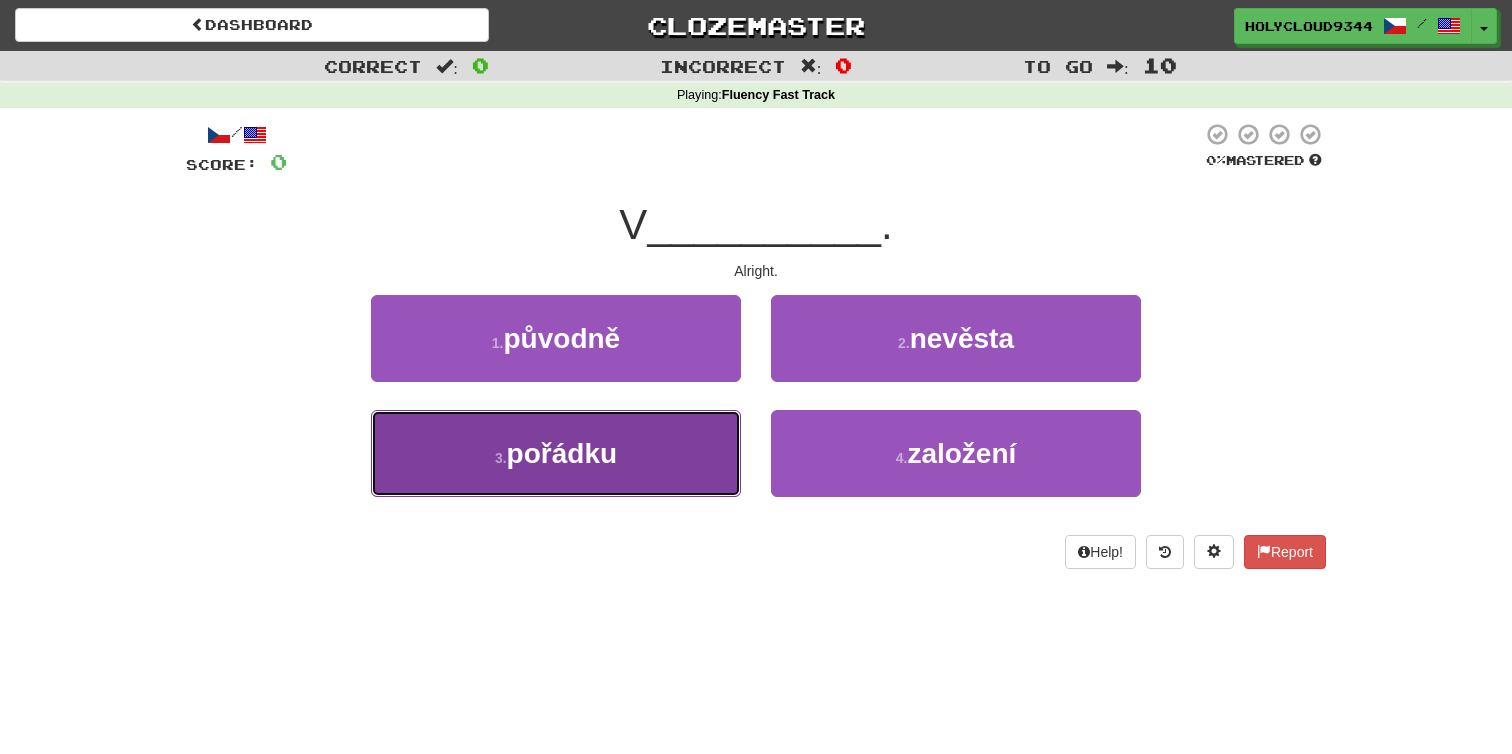 click on "3 .  pořádku" at bounding box center (556, 453) 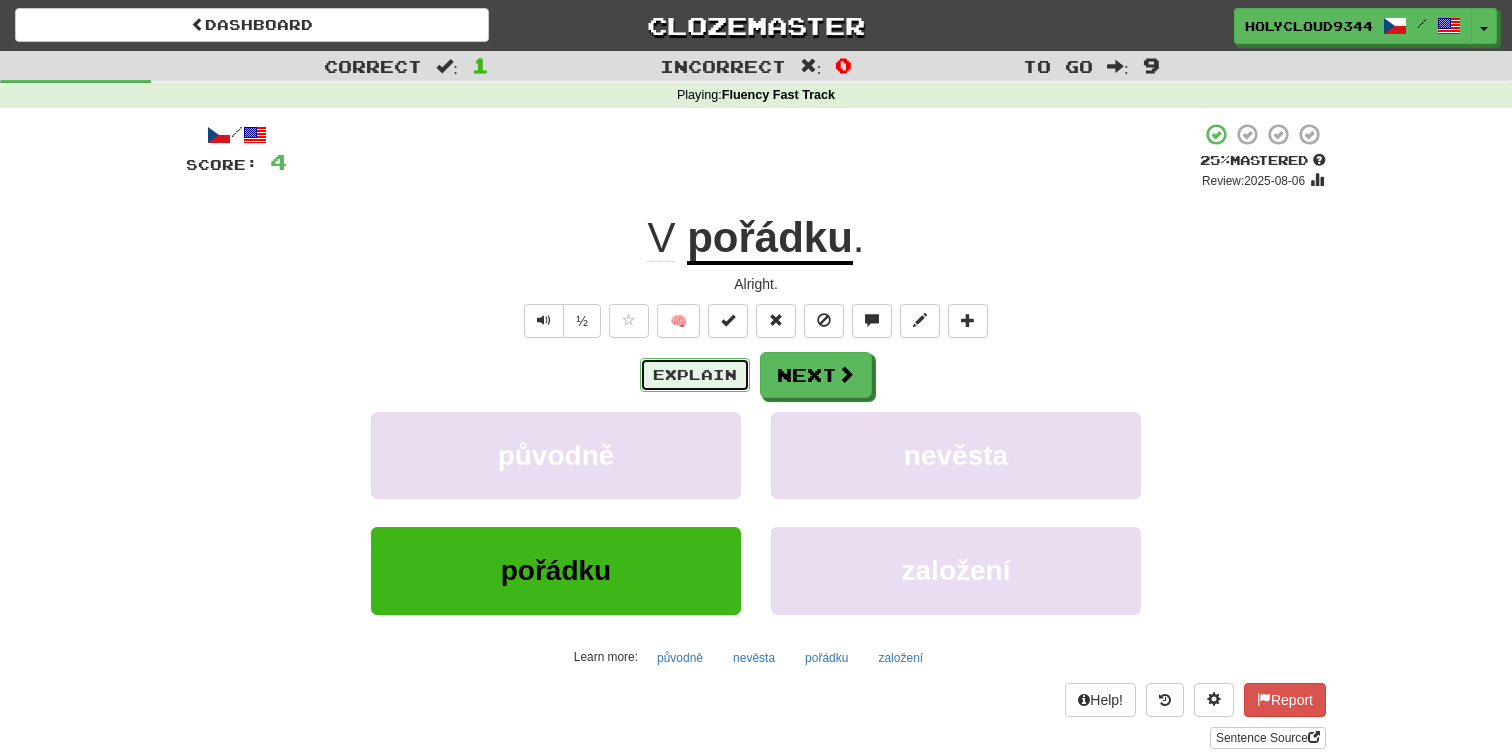 click on "Explain" at bounding box center [695, 375] 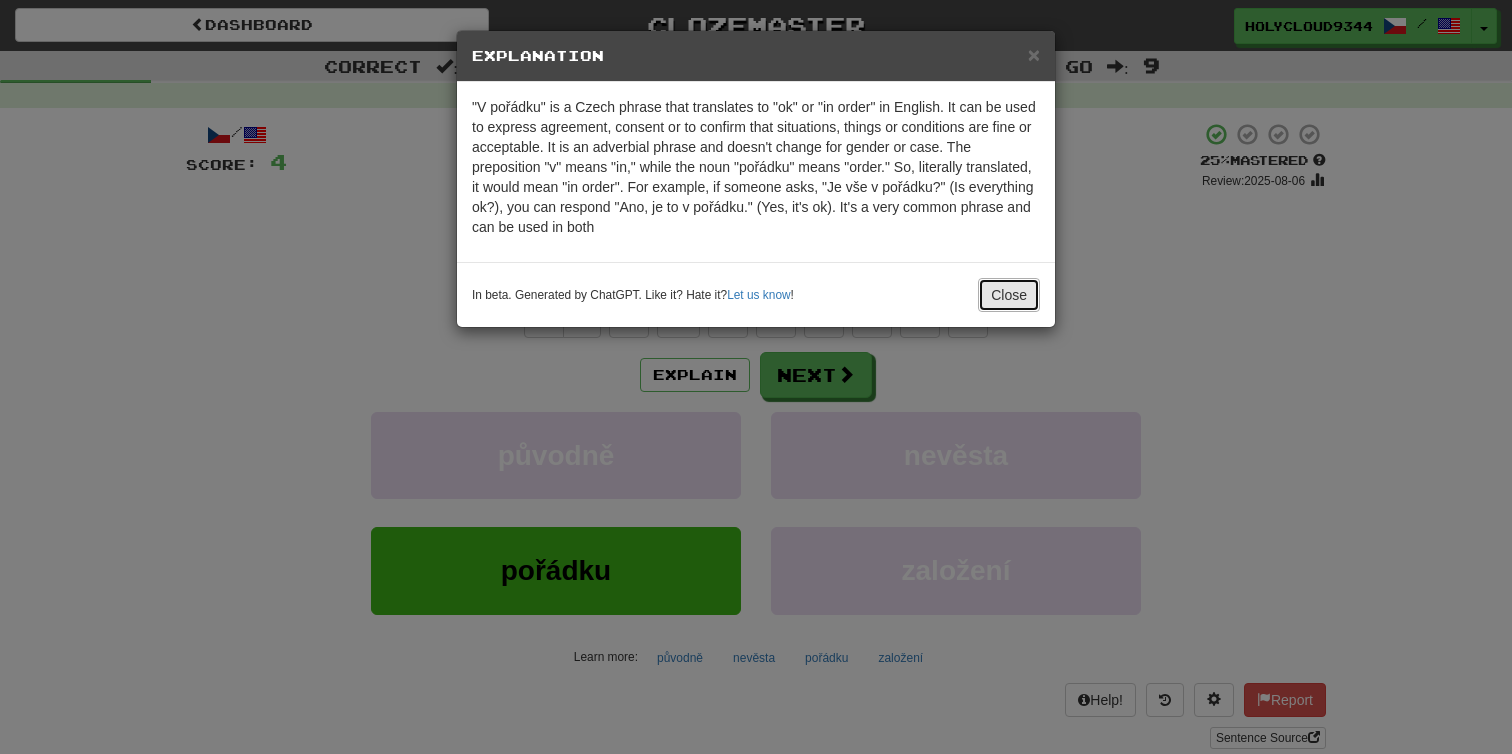 click on "Close" at bounding box center (1009, 295) 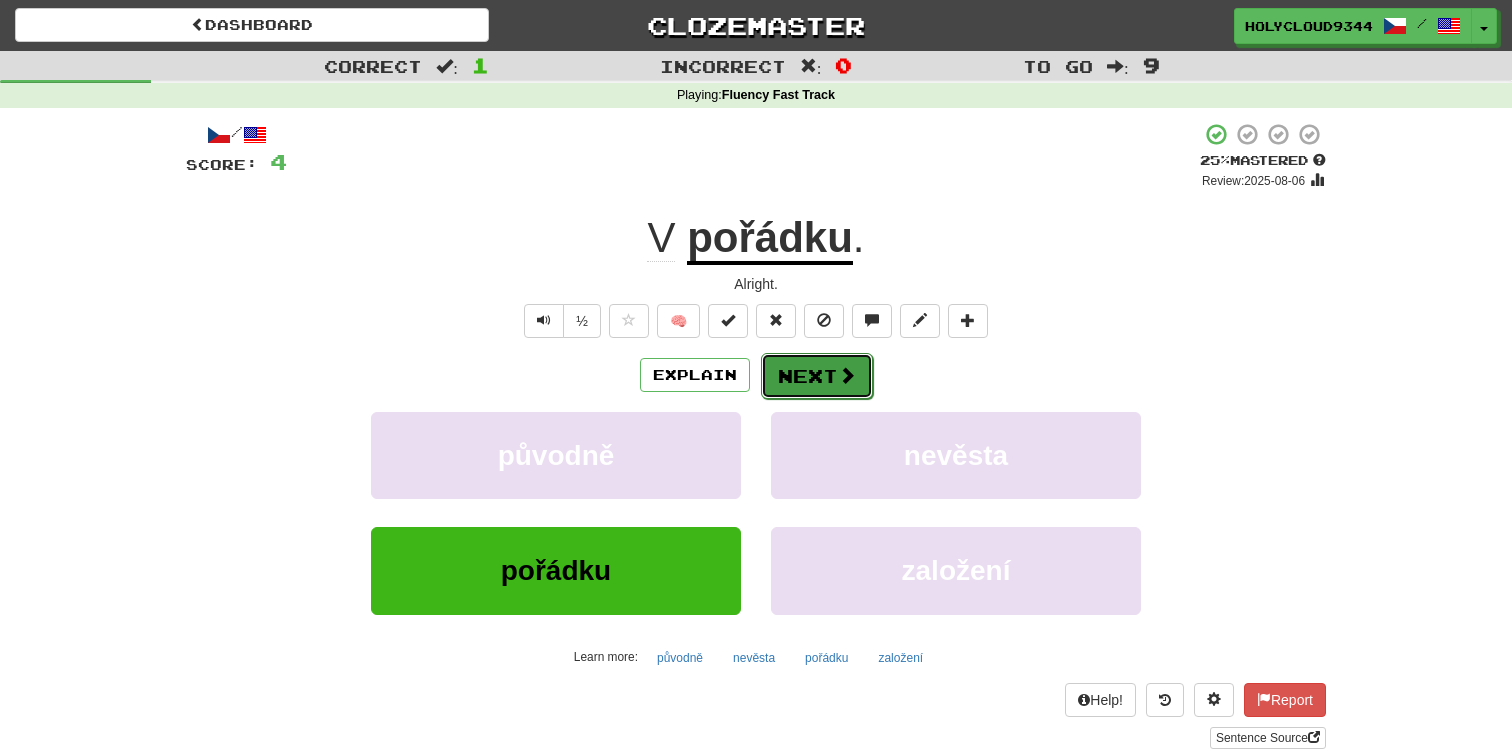 click on "Next" at bounding box center (817, 376) 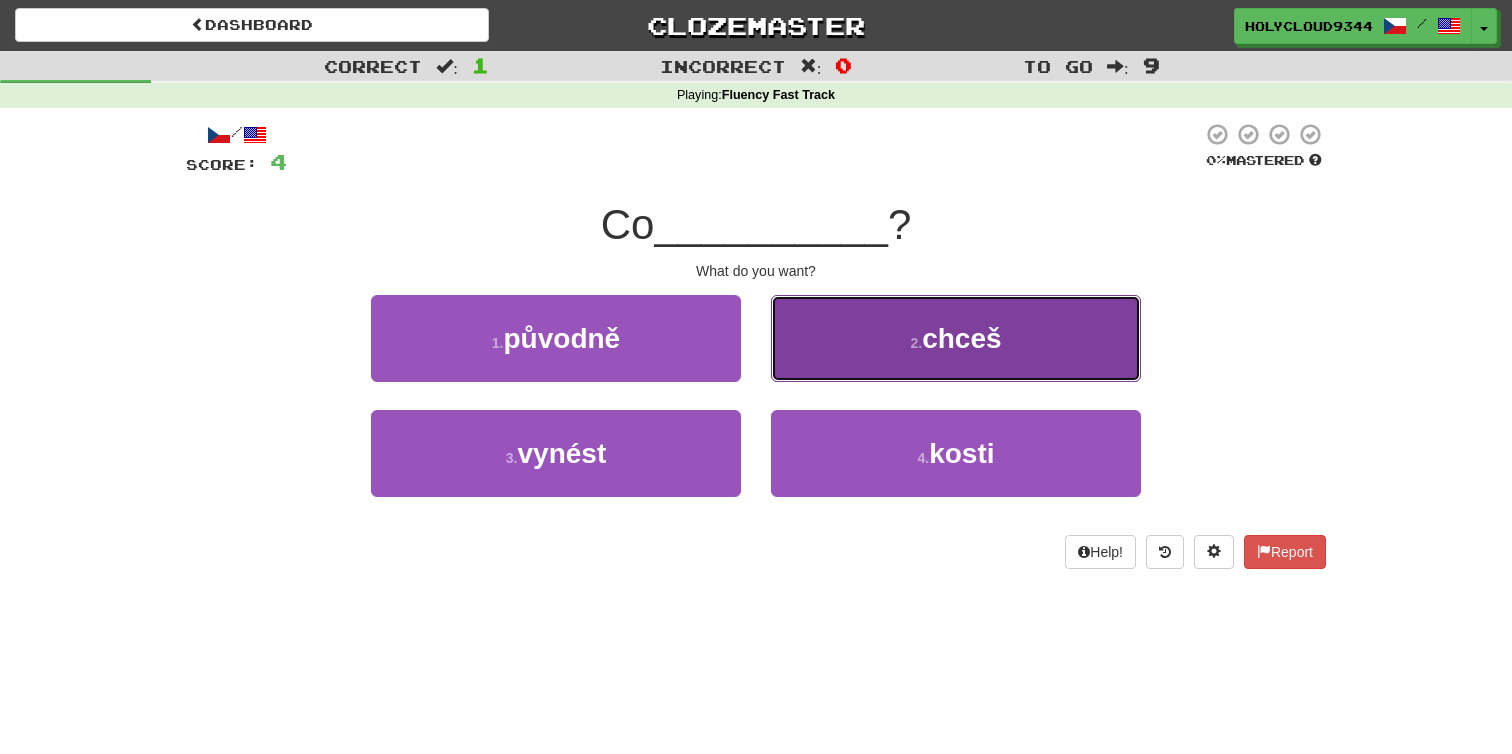 click on "chceš" at bounding box center (961, 338) 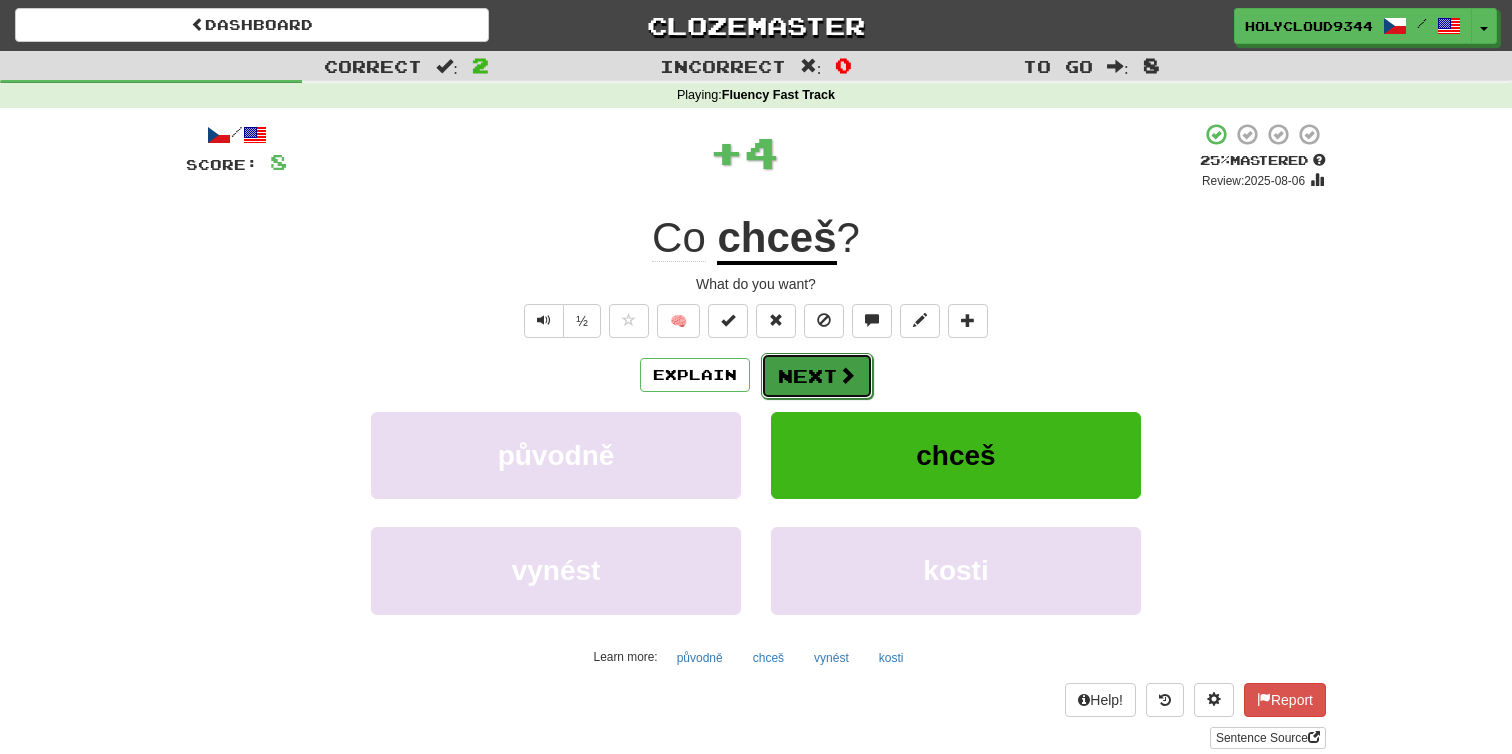 click on "Next" at bounding box center (817, 376) 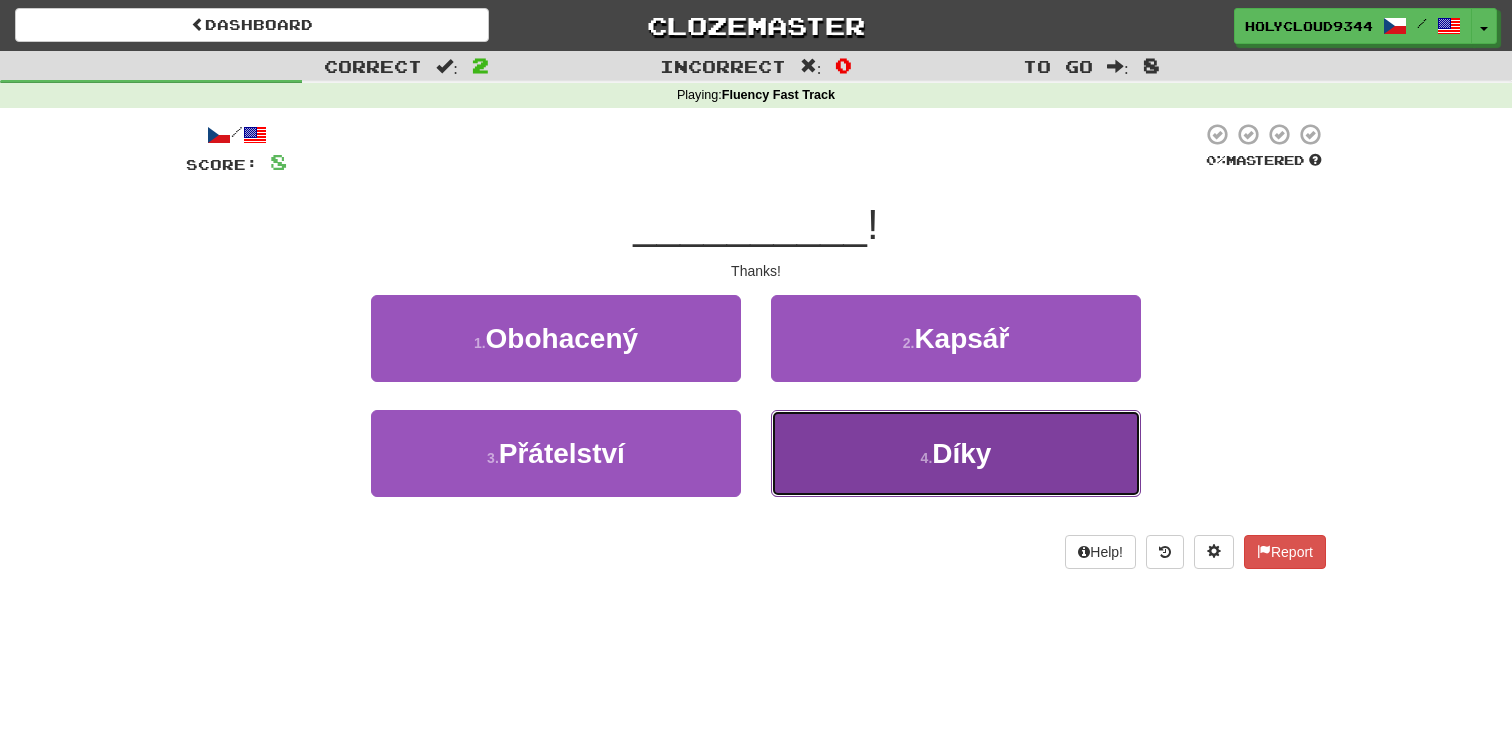 click on "Díky" at bounding box center [961, 453] 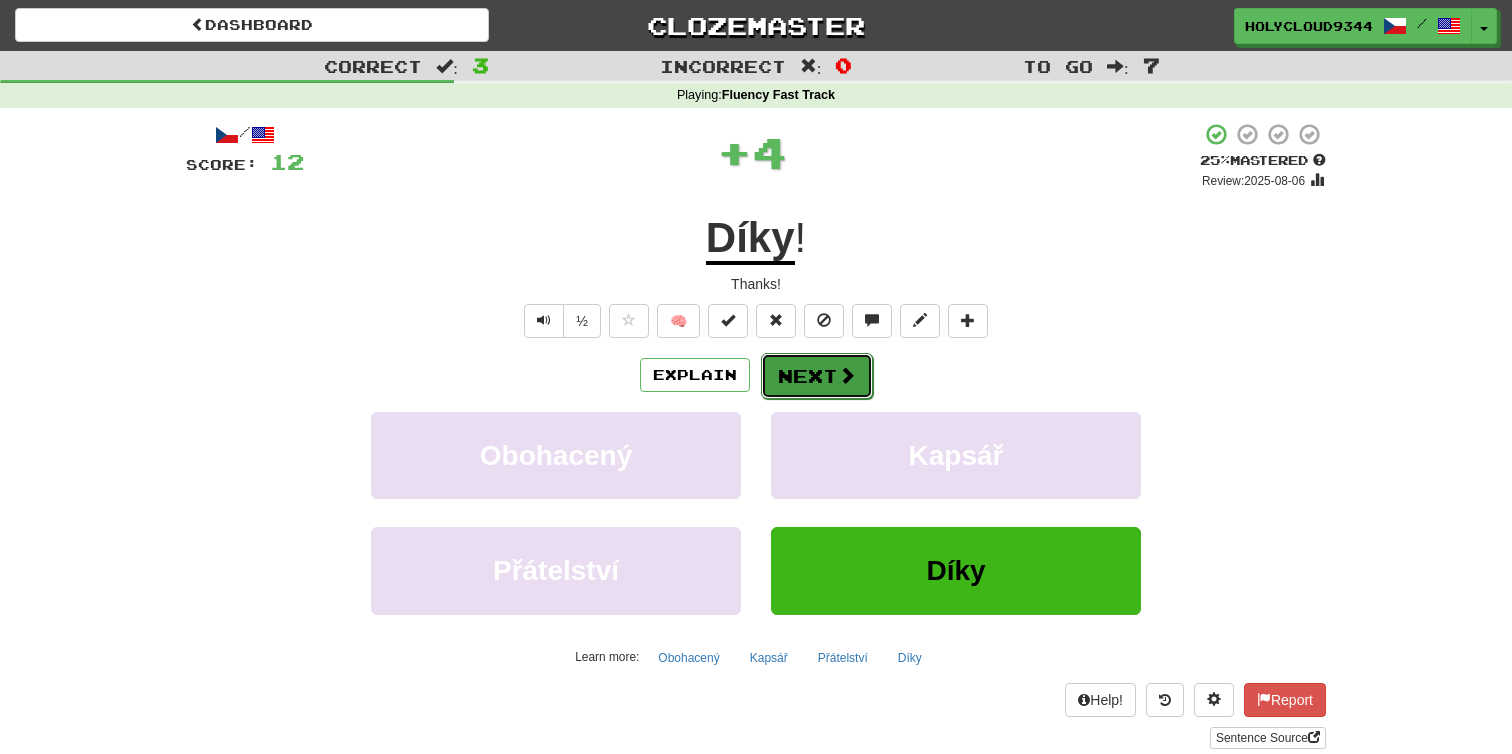 click at bounding box center (847, 375) 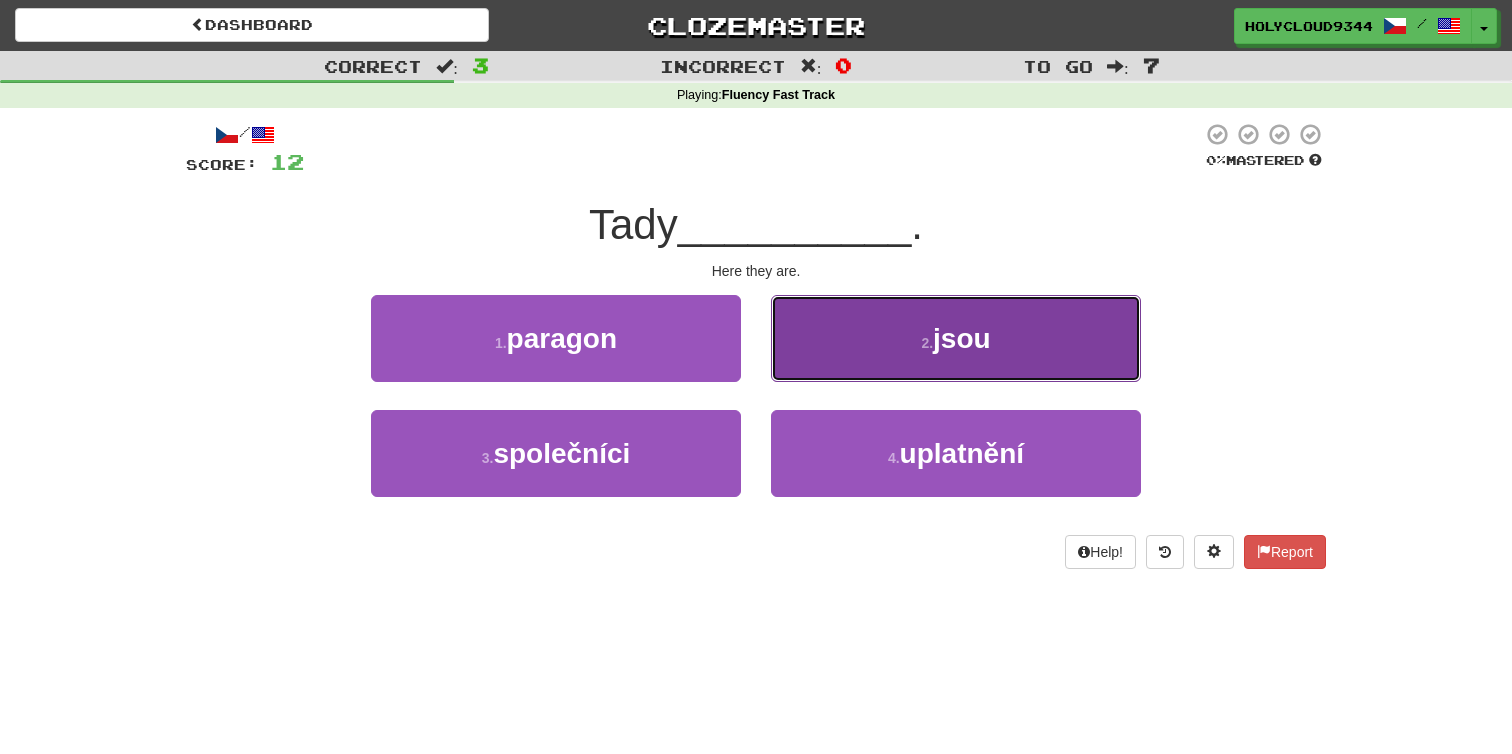 click on "2 .  jsou" at bounding box center (956, 338) 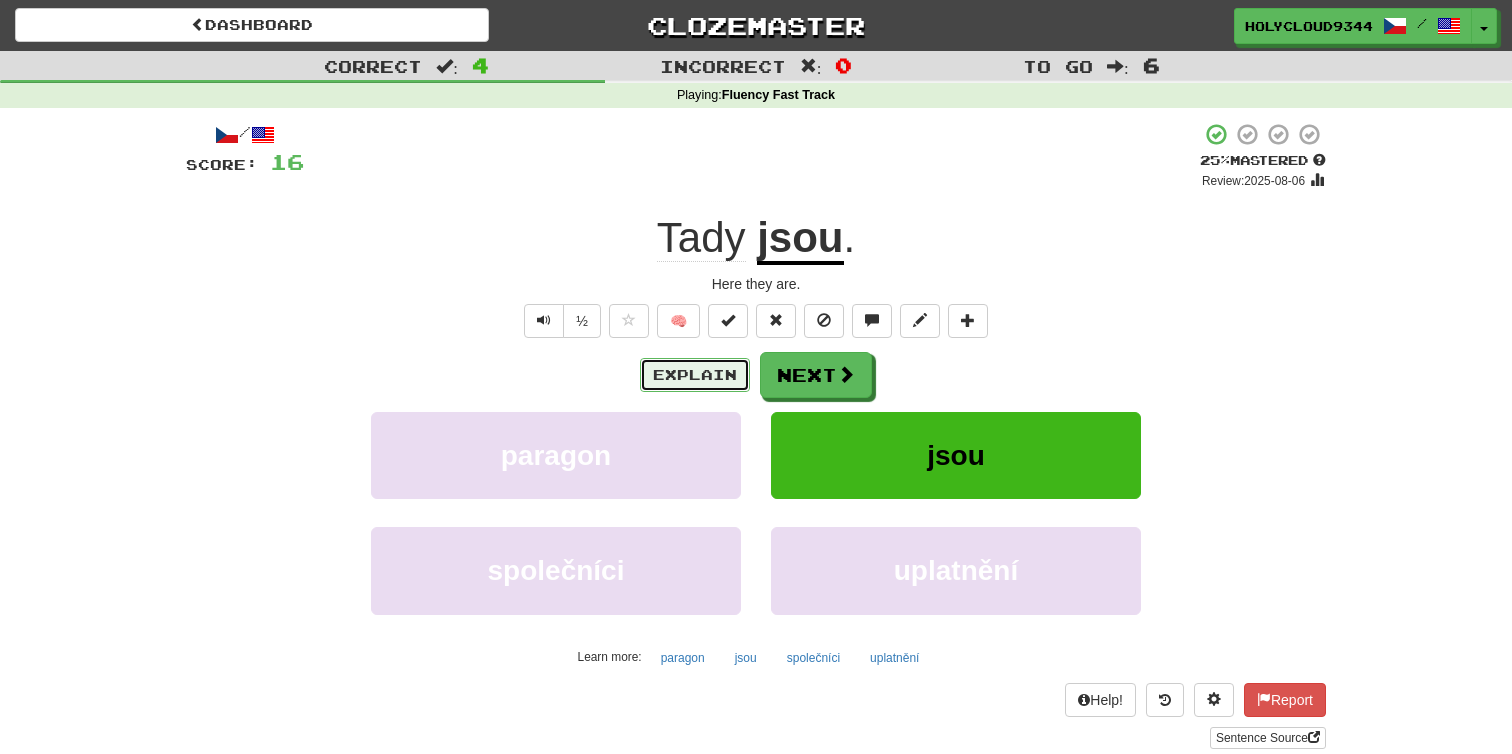 click on "Explain" at bounding box center (695, 375) 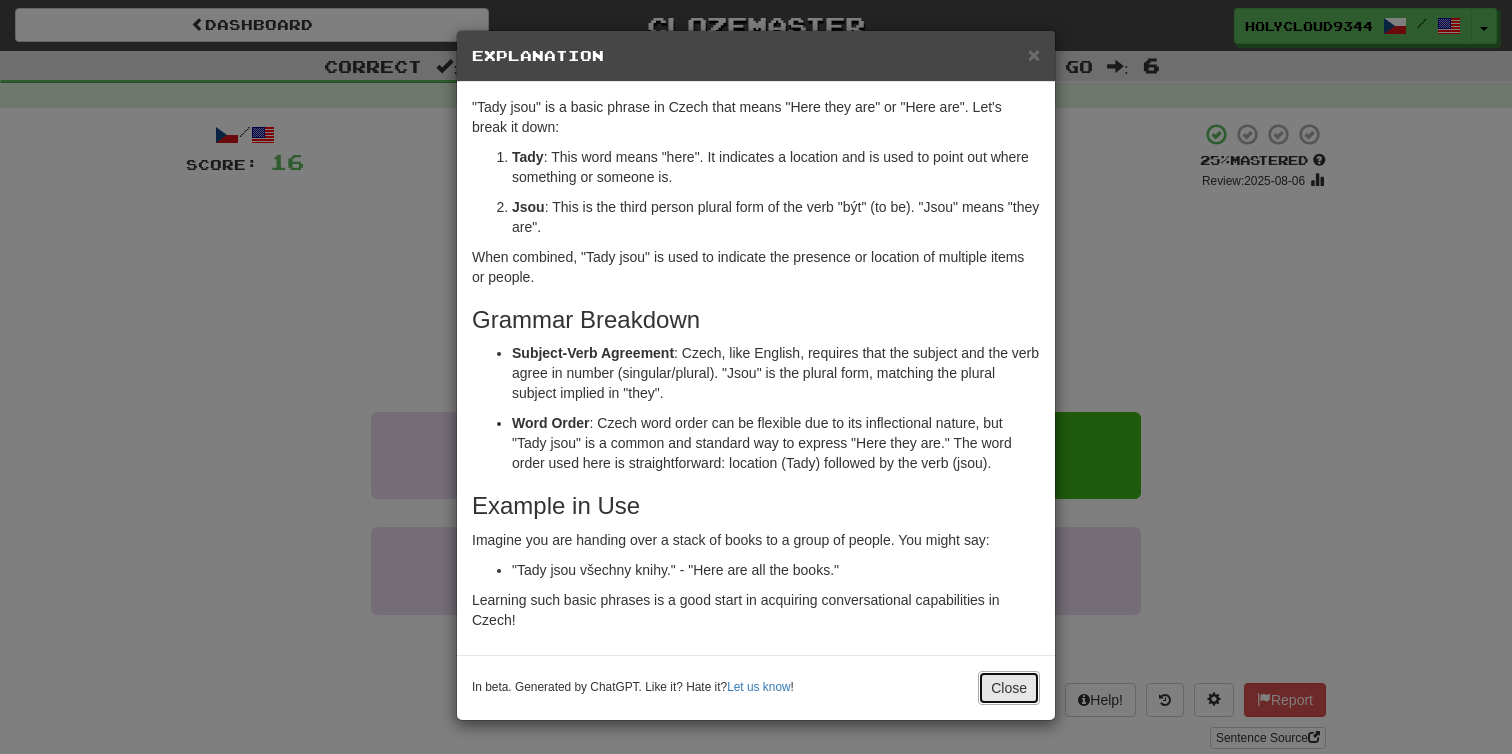 click on "Close" at bounding box center (1009, 688) 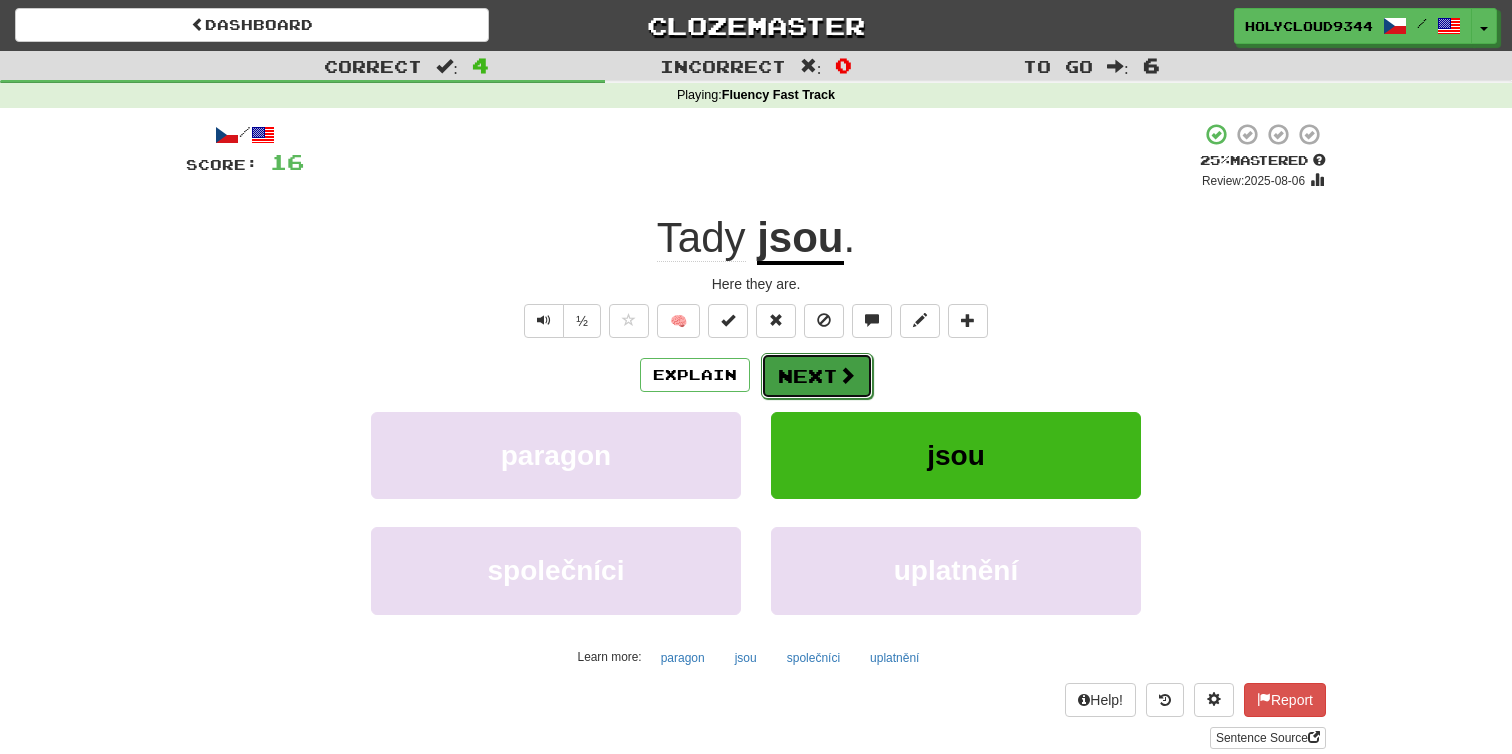 click on "Next" at bounding box center [817, 376] 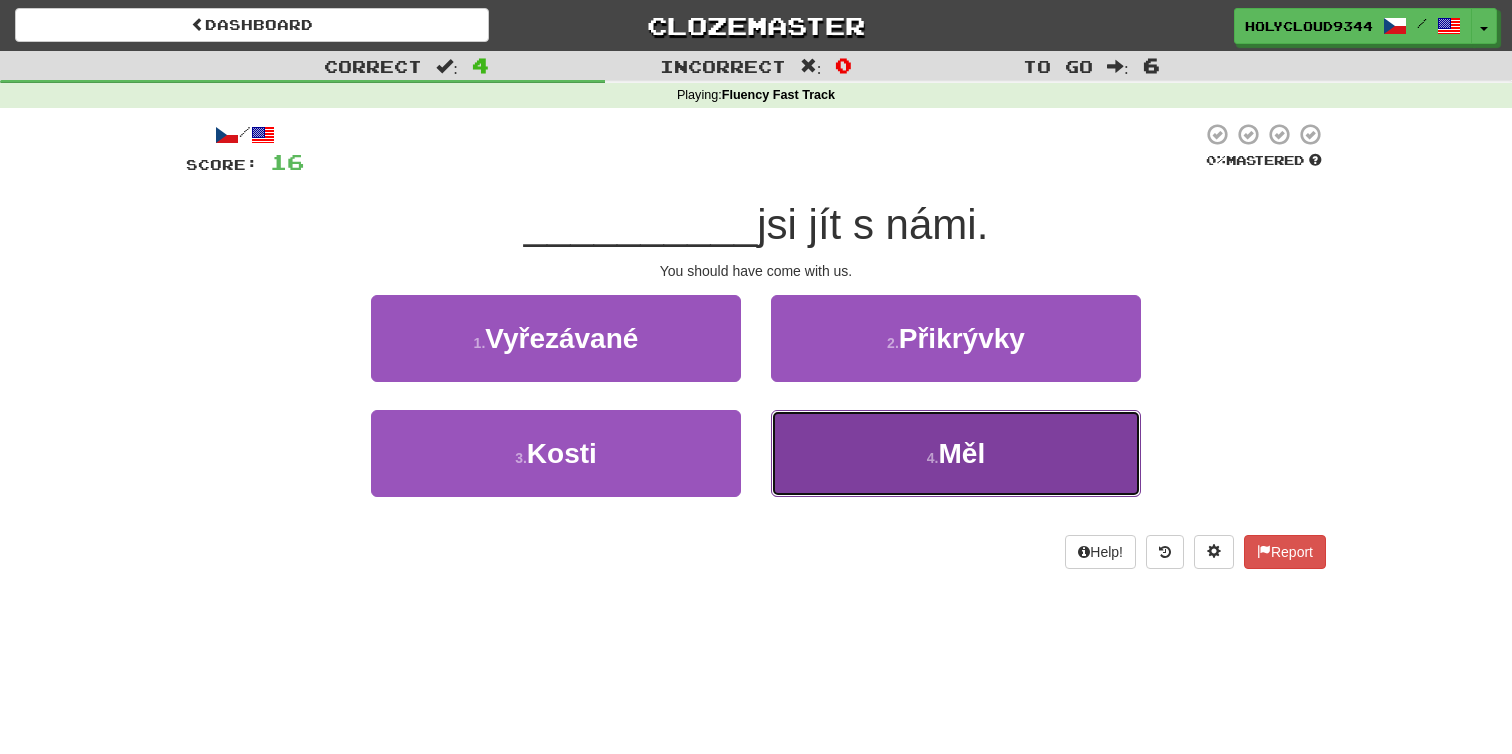 click on "4 .  Měl" at bounding box center (956, 453) 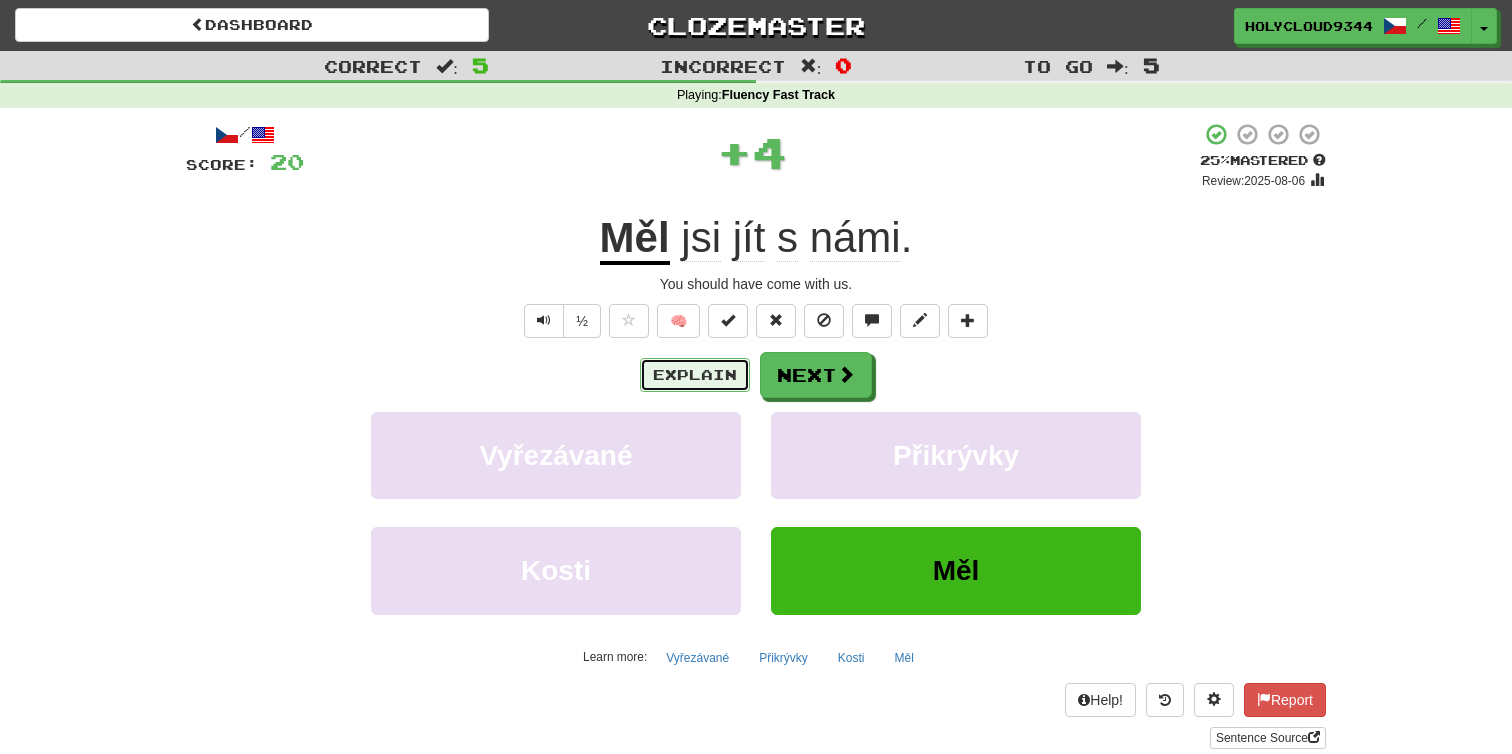 click on "Explain" at bounding box center (695, 375) 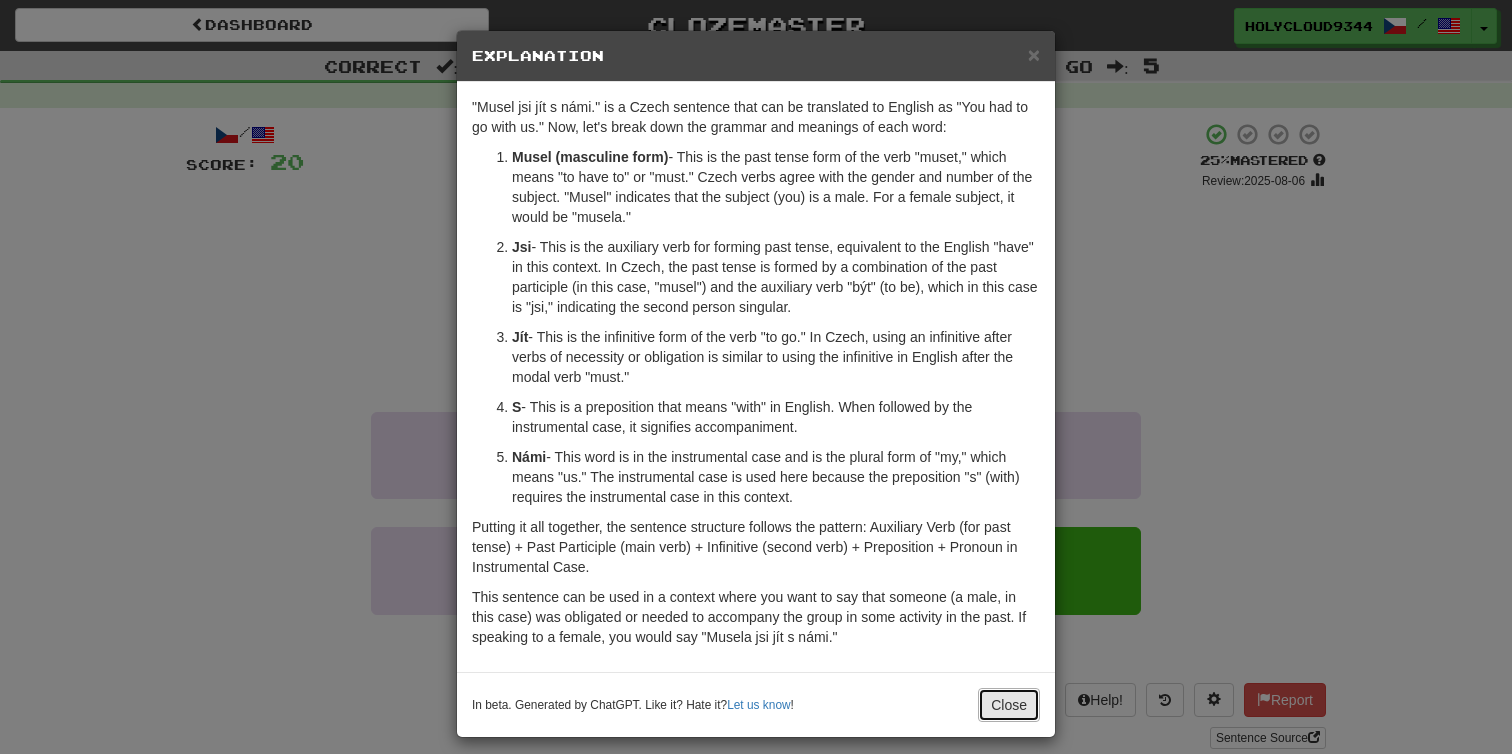 click on "Close" at bounding box center (1009, 705) 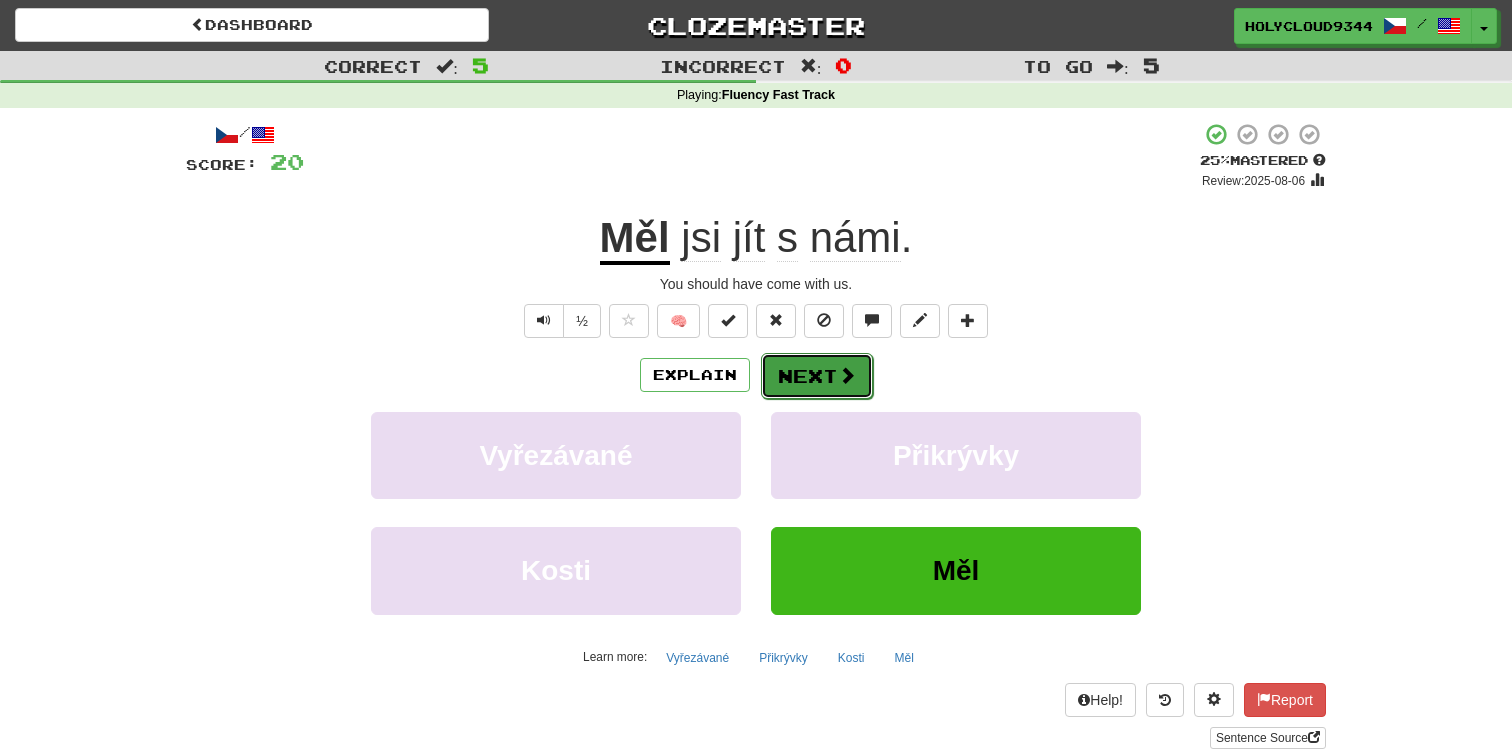 click on "Next" at bounding box center (817, 376) 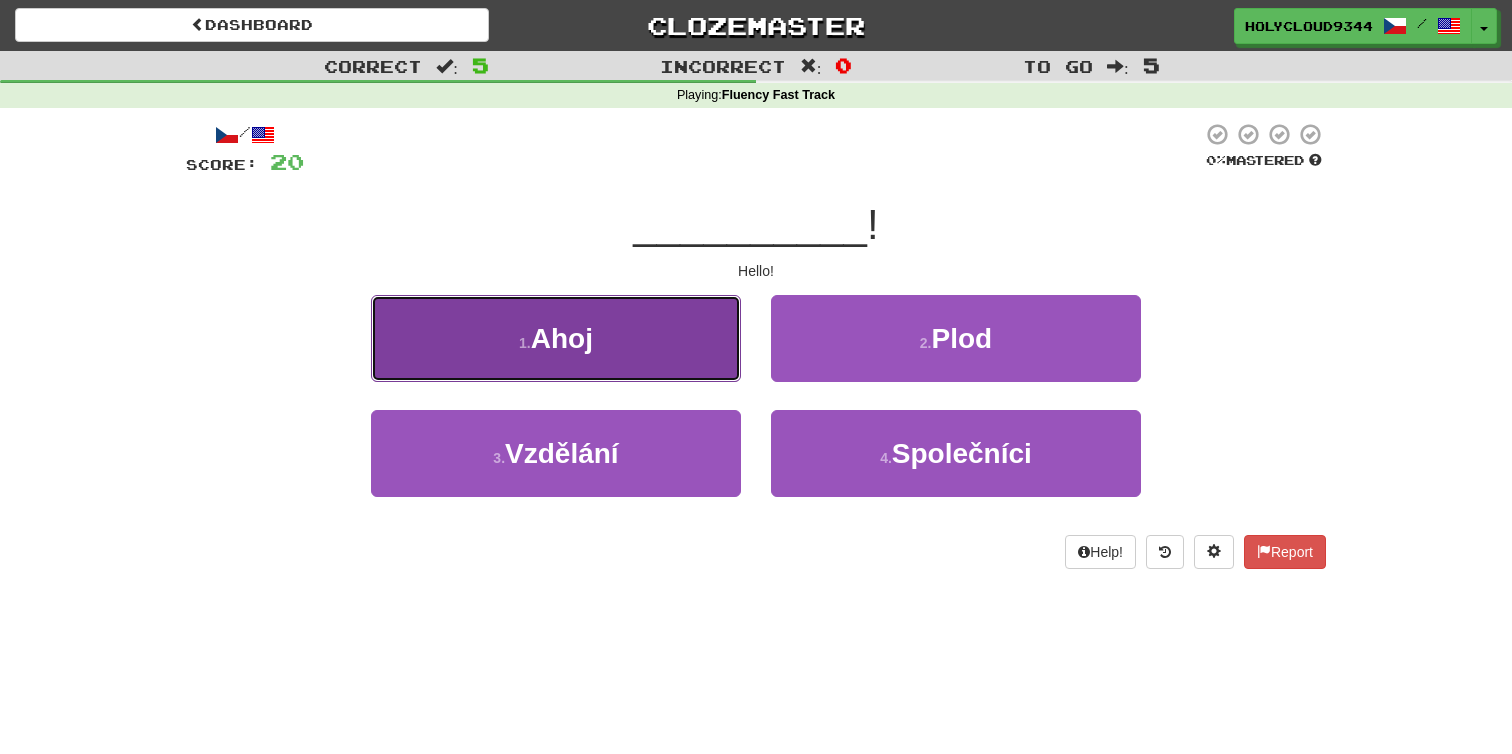 click on "Ahoj" at bounding box center (562, 338) 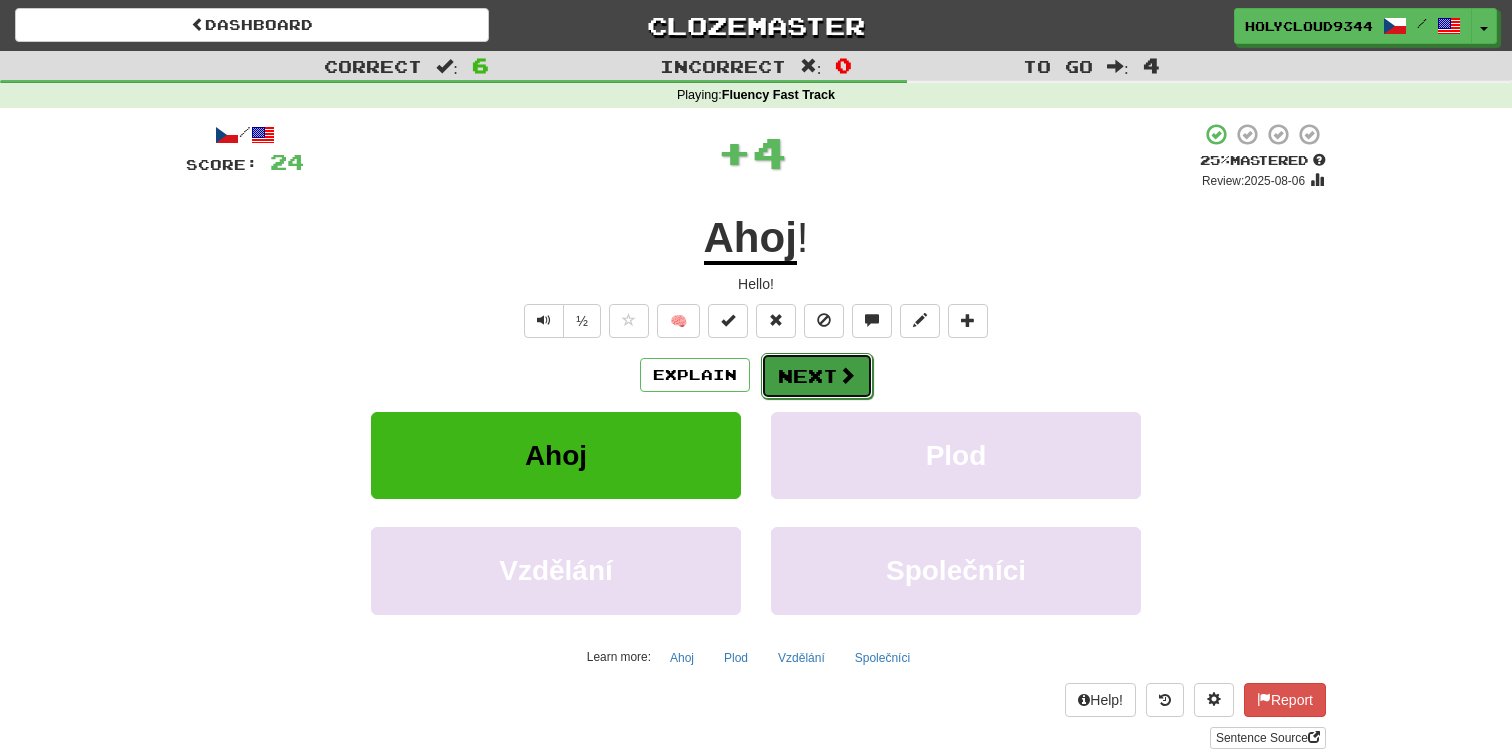click on "Next" at bounding box center (817, 376) 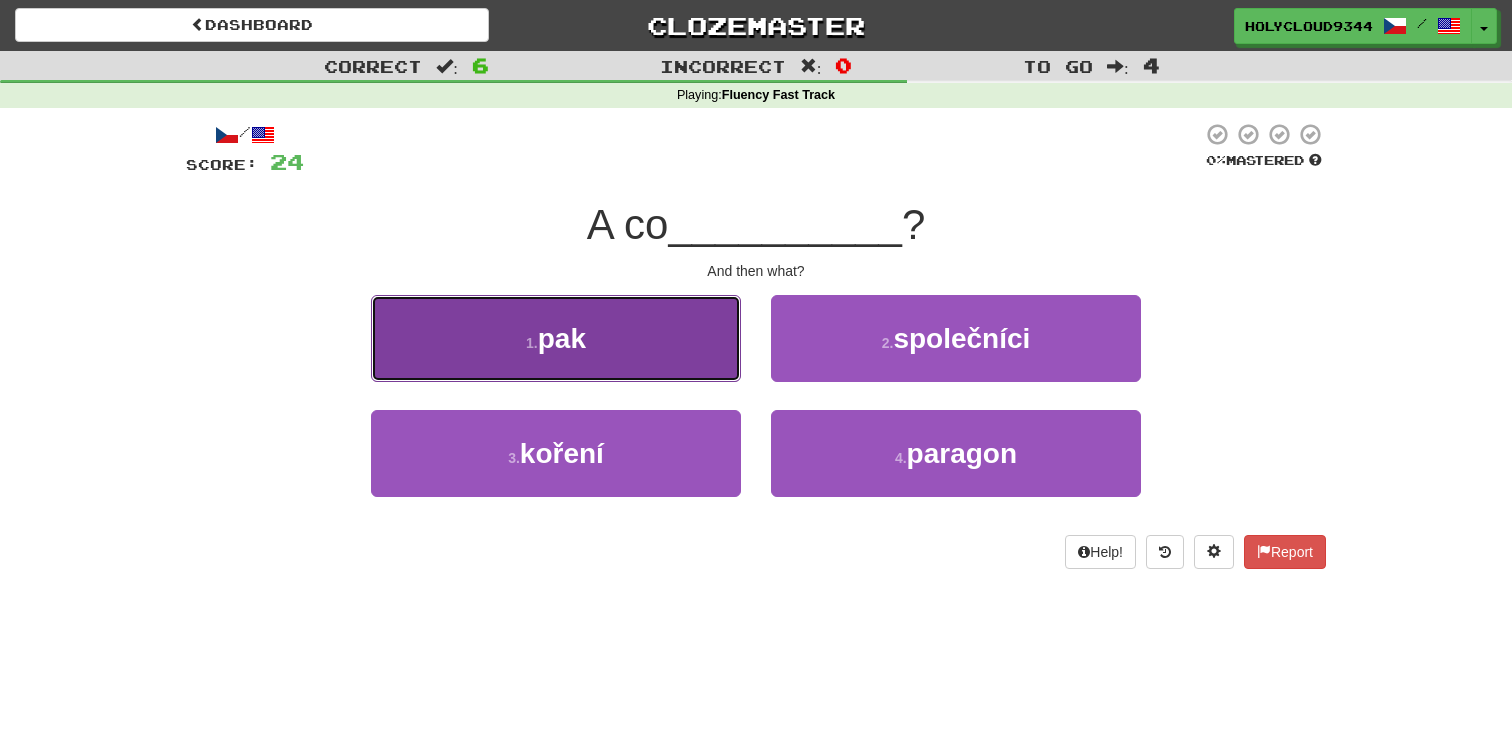 click on "1 .  pak" at bounding box center (556, 338) 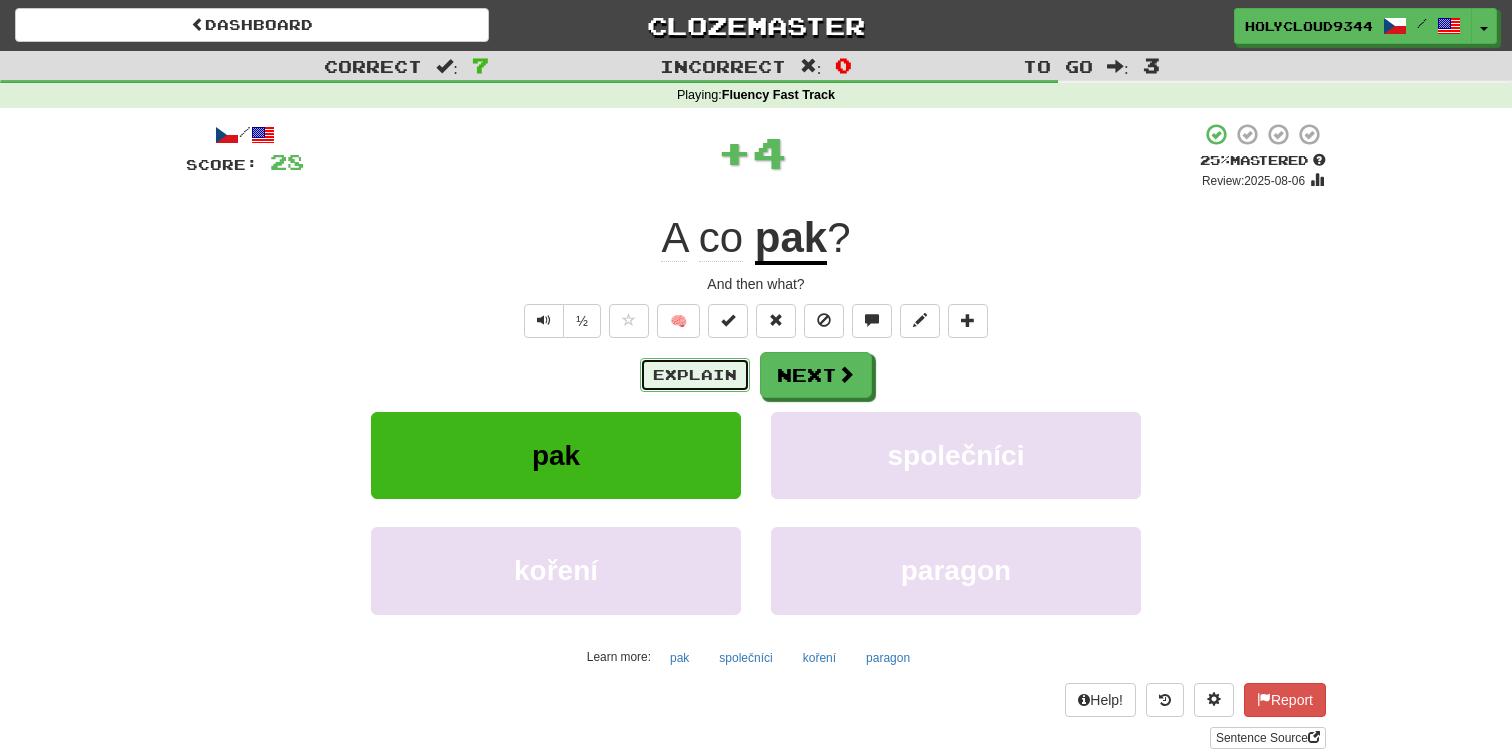 click on "Explain" at bounding box center [695, 375] 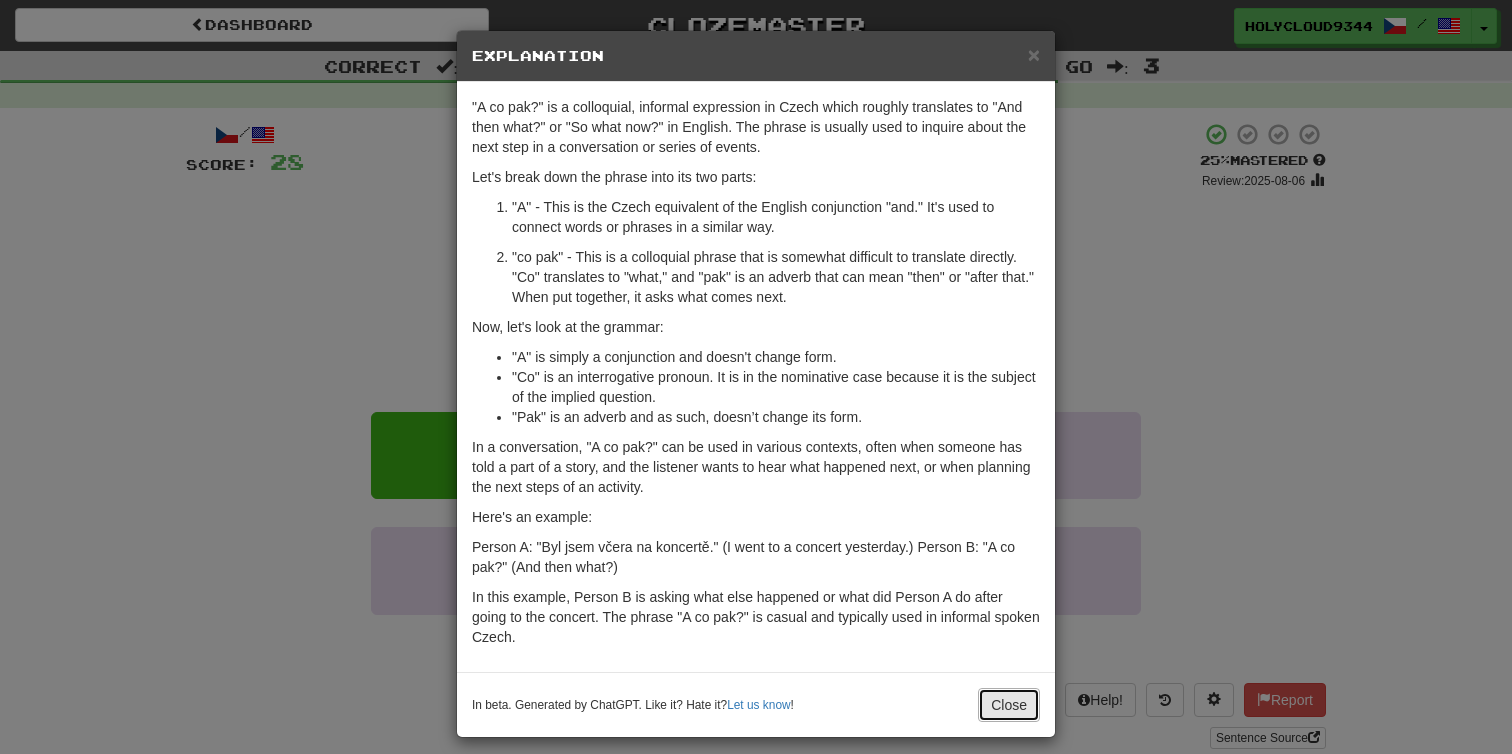 click on "Close" at bounding box center [1009, 705] 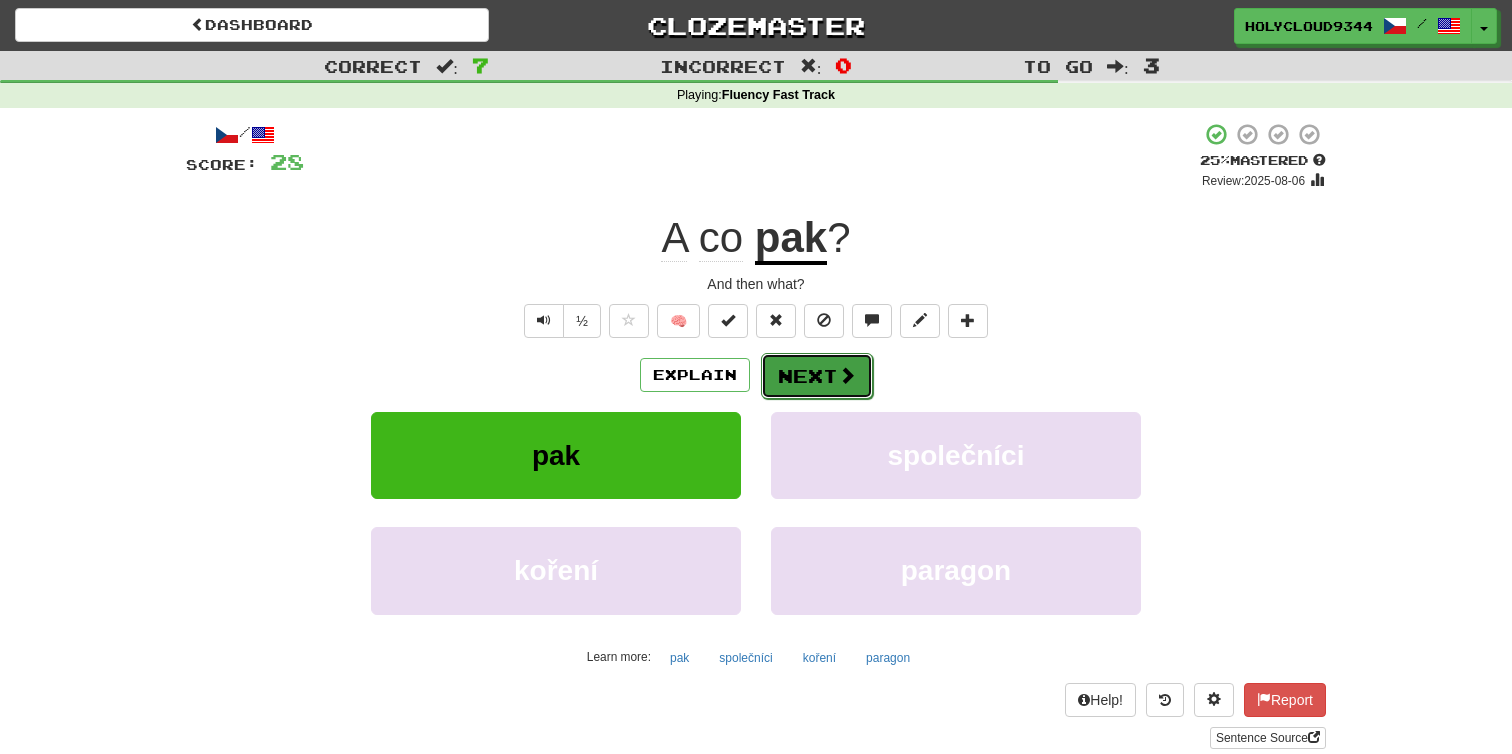 click on "Next" at bounding box center [817, 376] 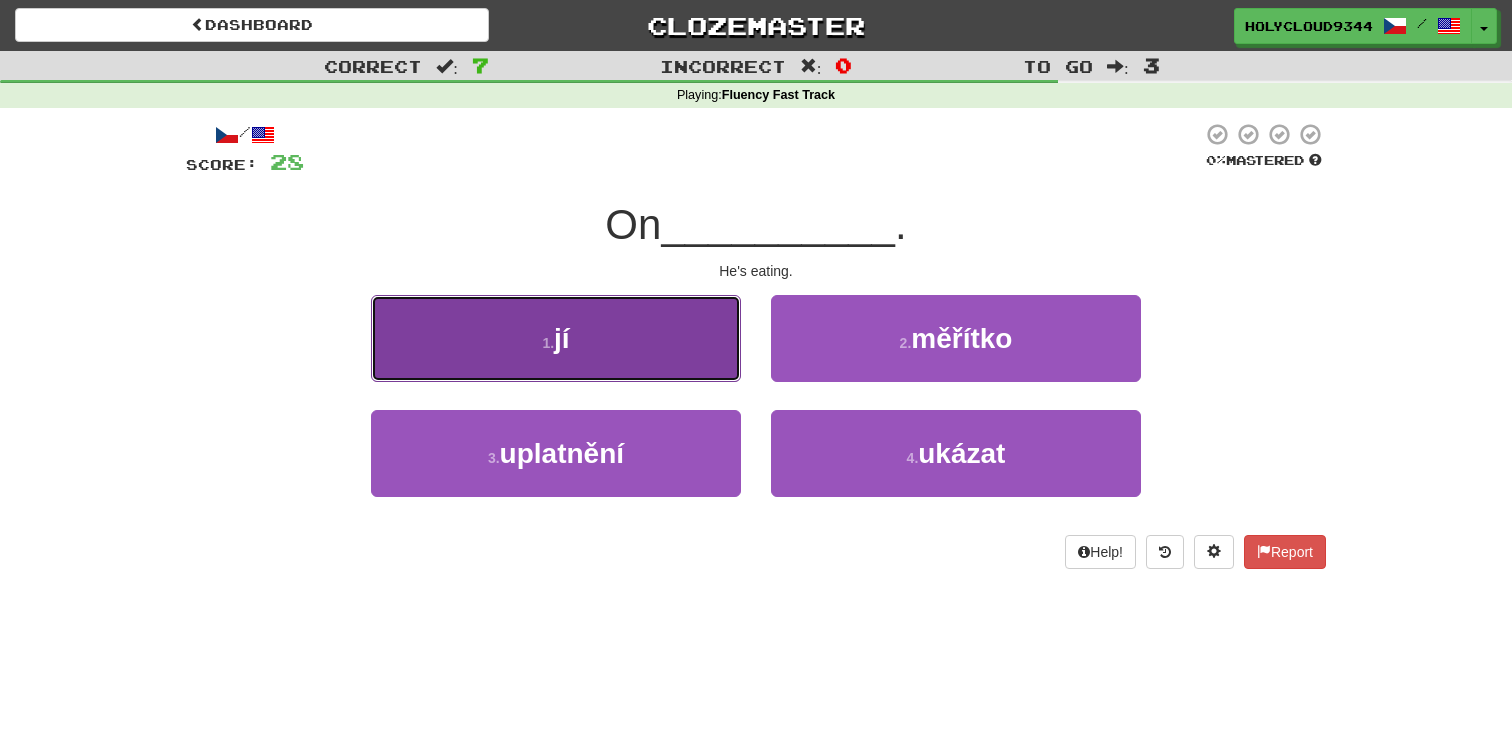 click on "1 .  jí" at bounding box center [556, 338] 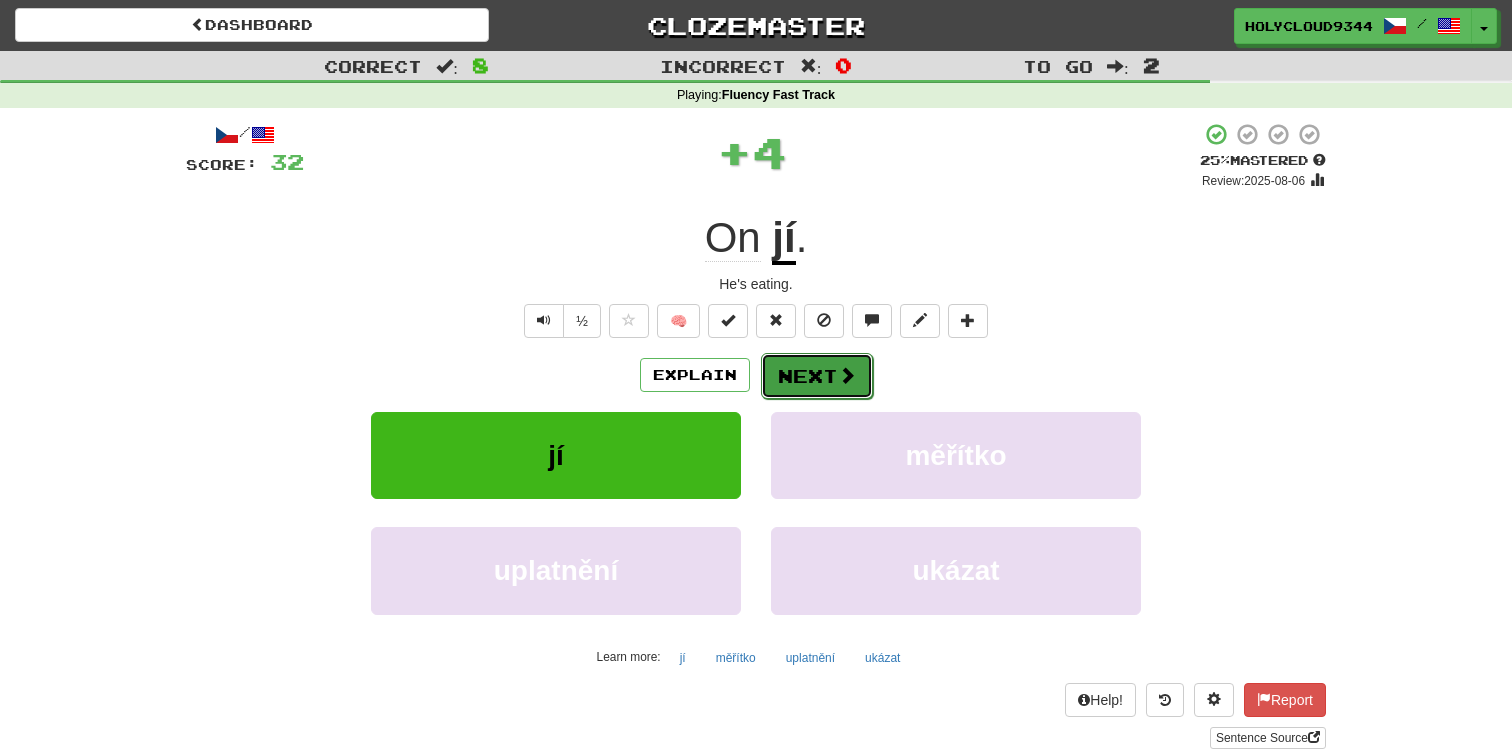 click on "Next" at bounding box center [817, 376] 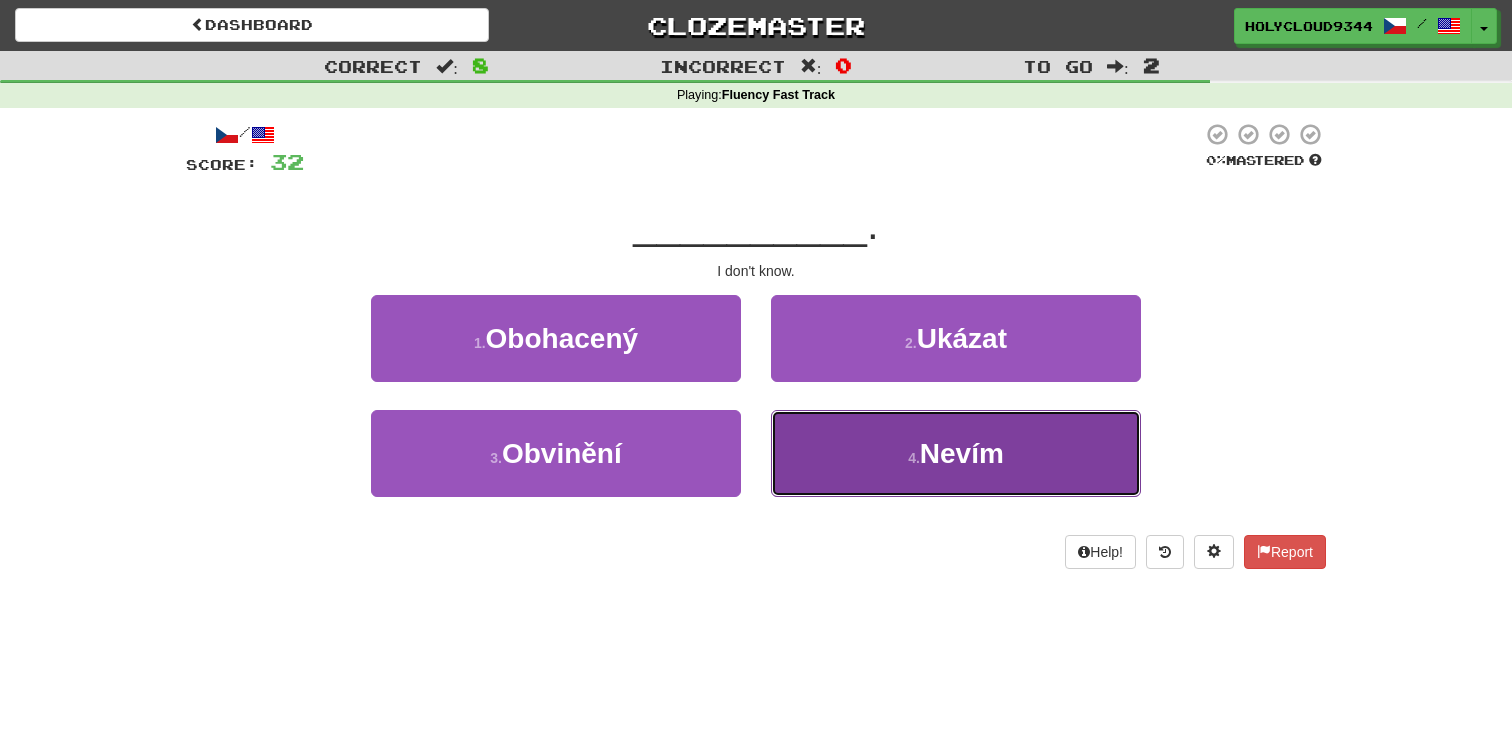 click on "Nevím" at bounding box center [962, 453] 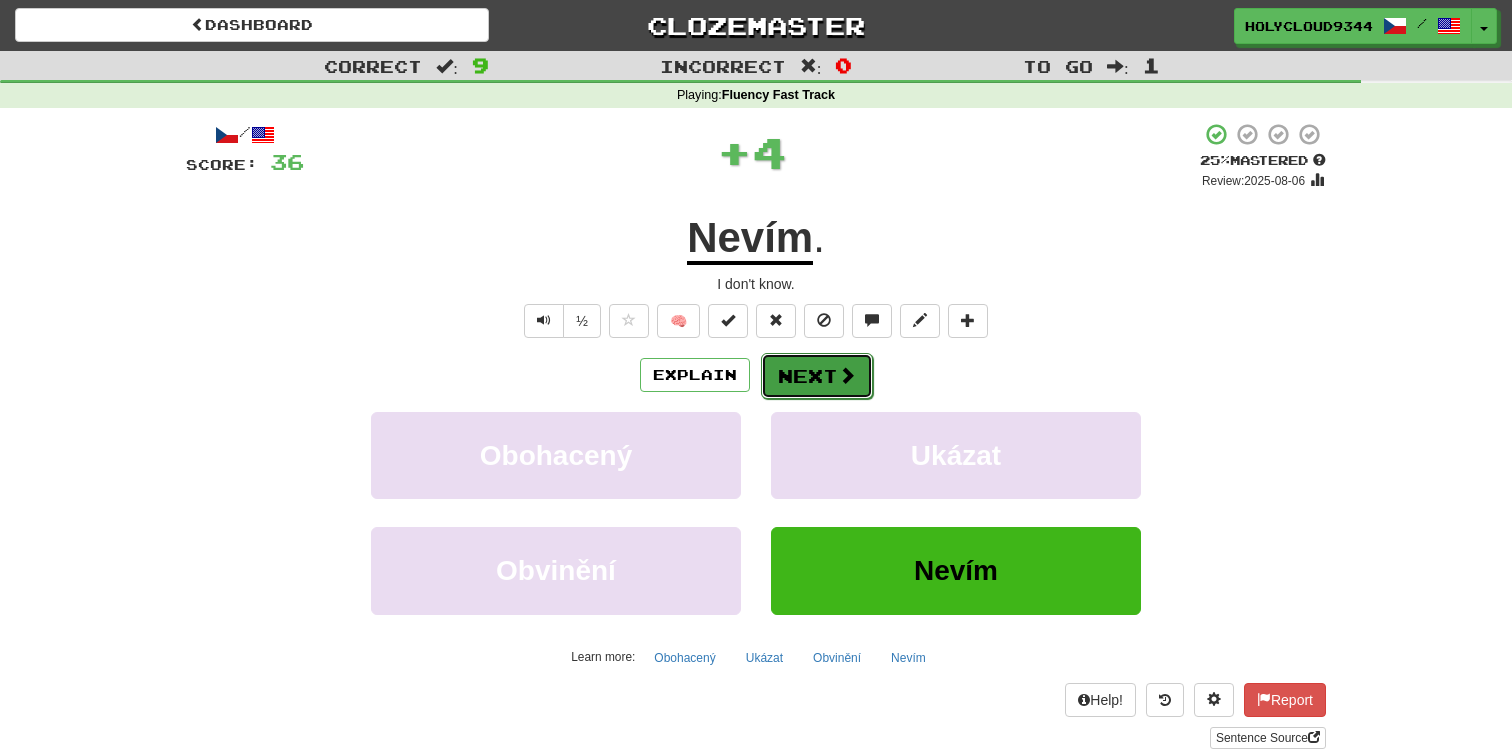 click on "Next" at bounding box center (817, 376) 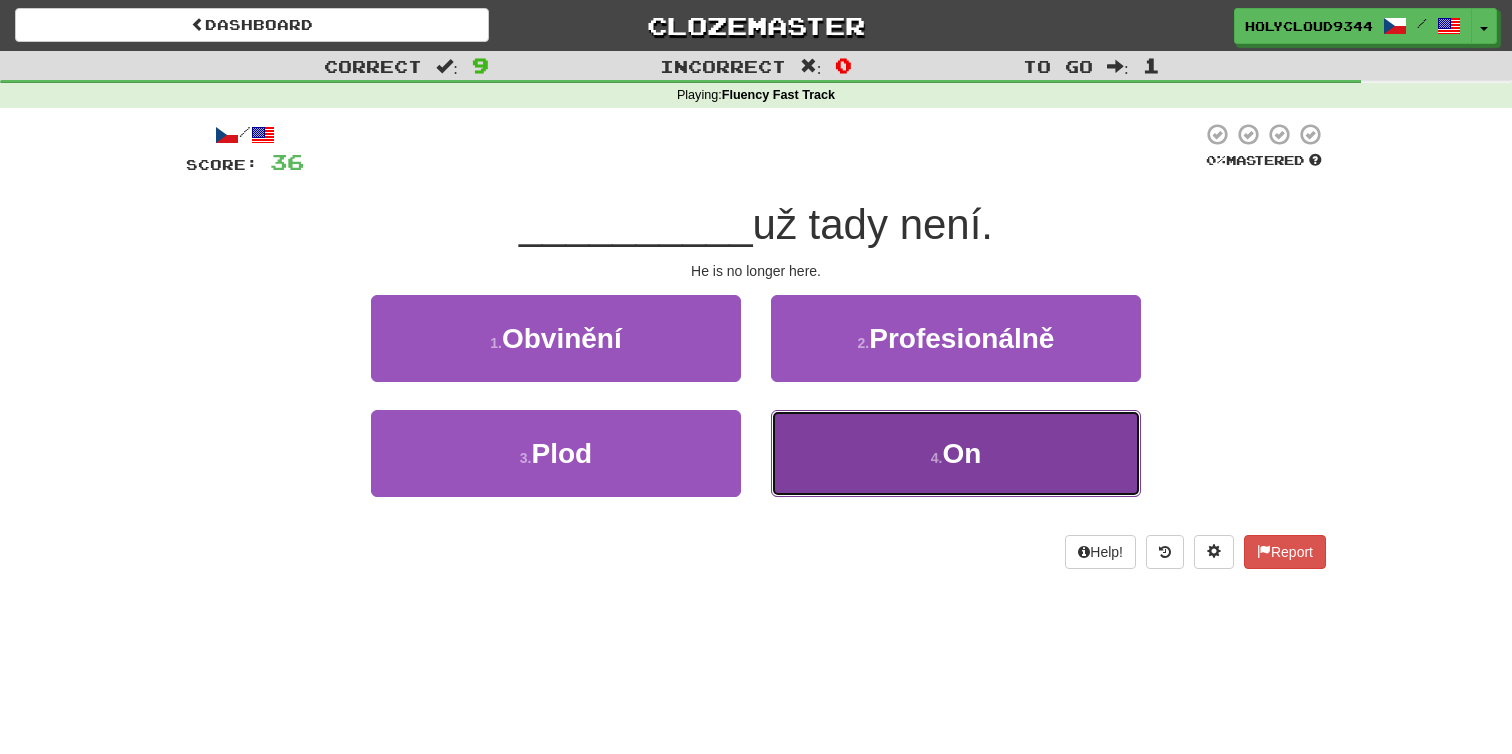 click on "On" at bounding box center (961, 453) 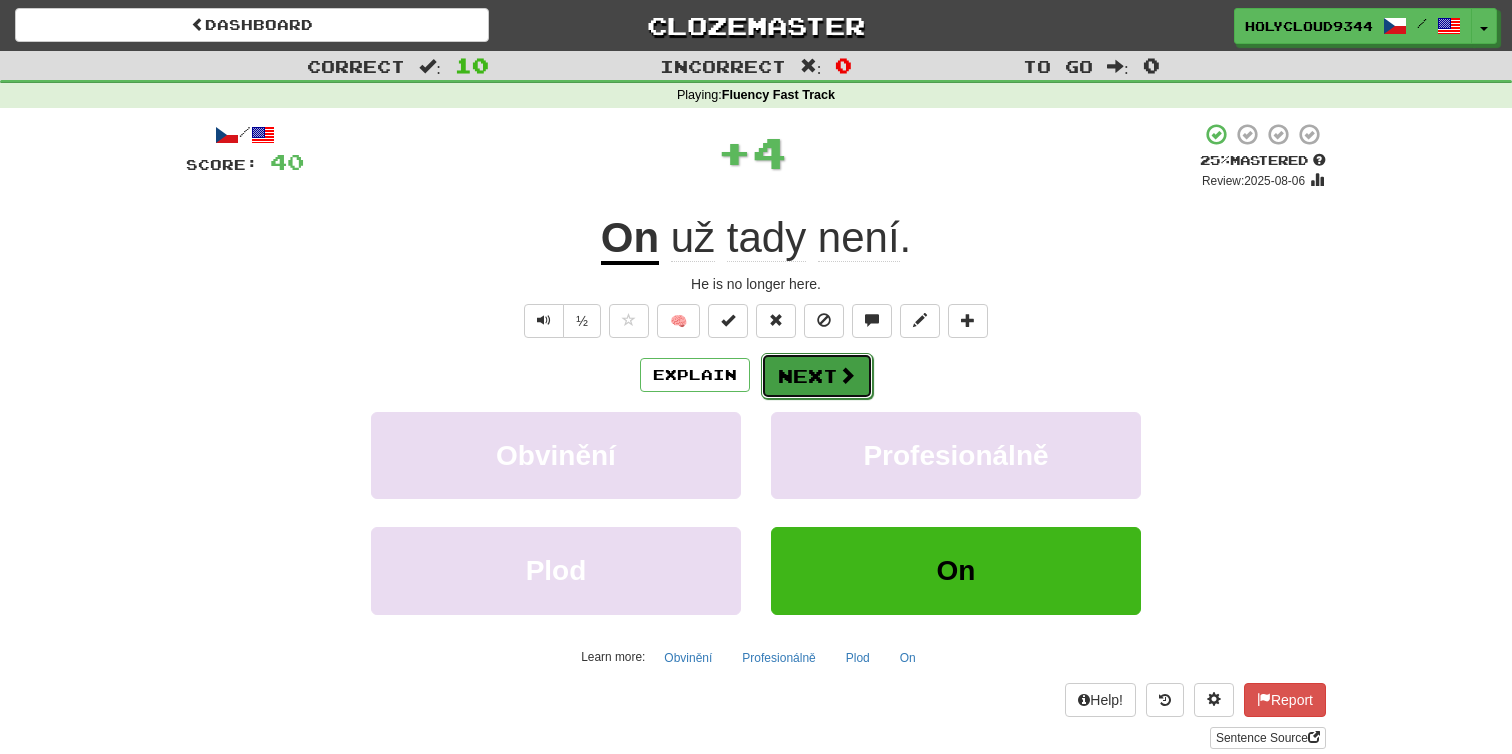 click on "Next" at bounding box center [817, 376] 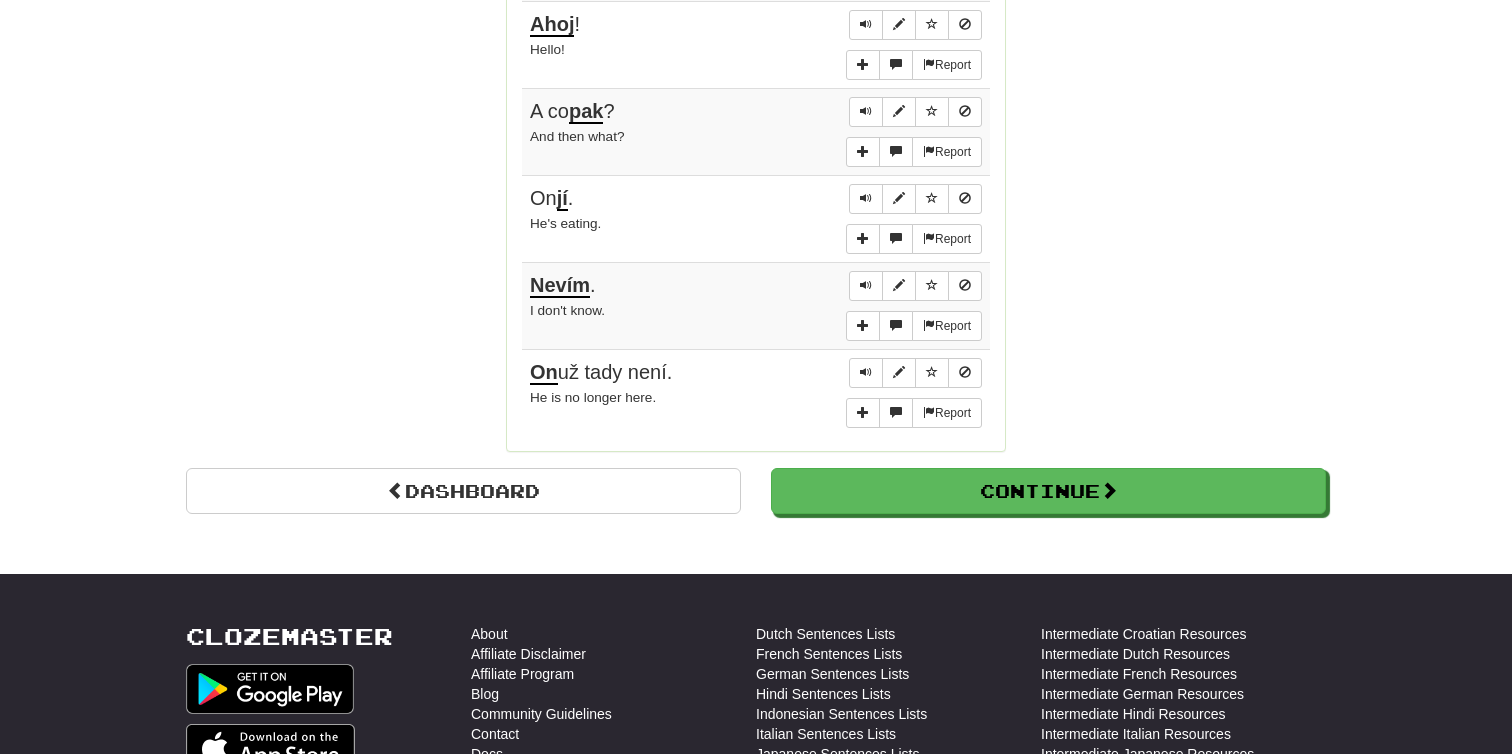 scroll, scrollTop: 1522, scrollLeft: 0, axis: vertical 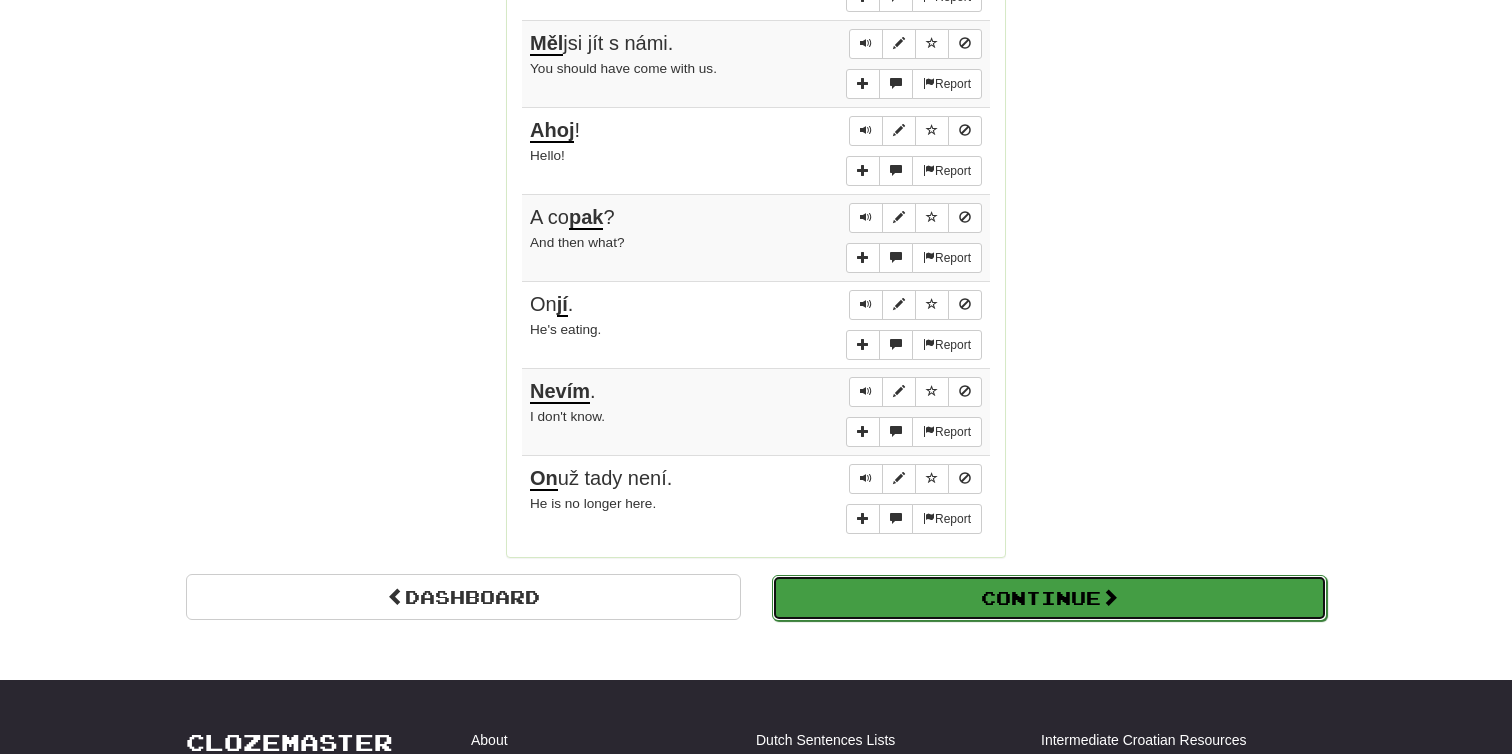 click on "Continue" at bounding box center [1049, 598] 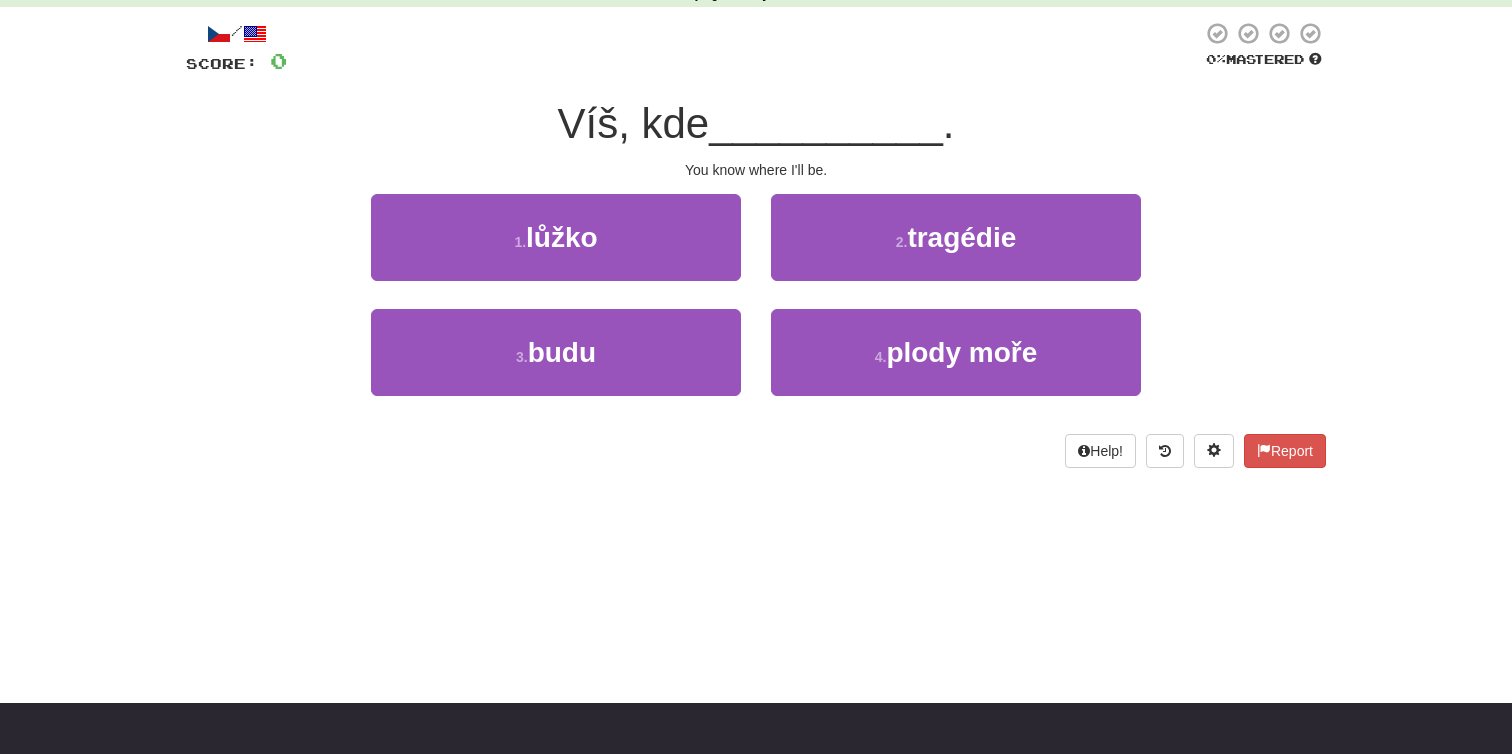scroll, scrollTop: 0, scrollLeft: 0, axis: both 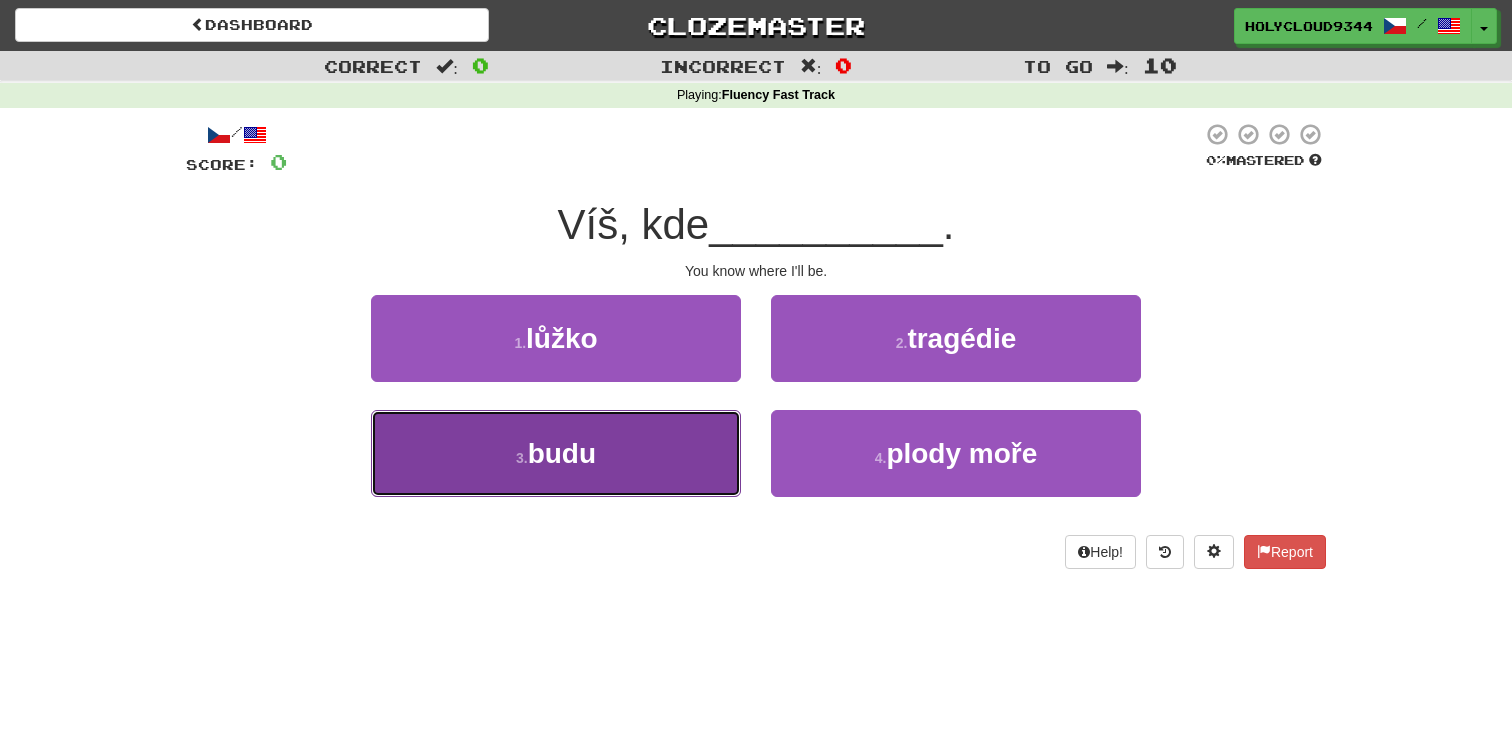 click on "3 .  budu" at bounding box center [556, 453] 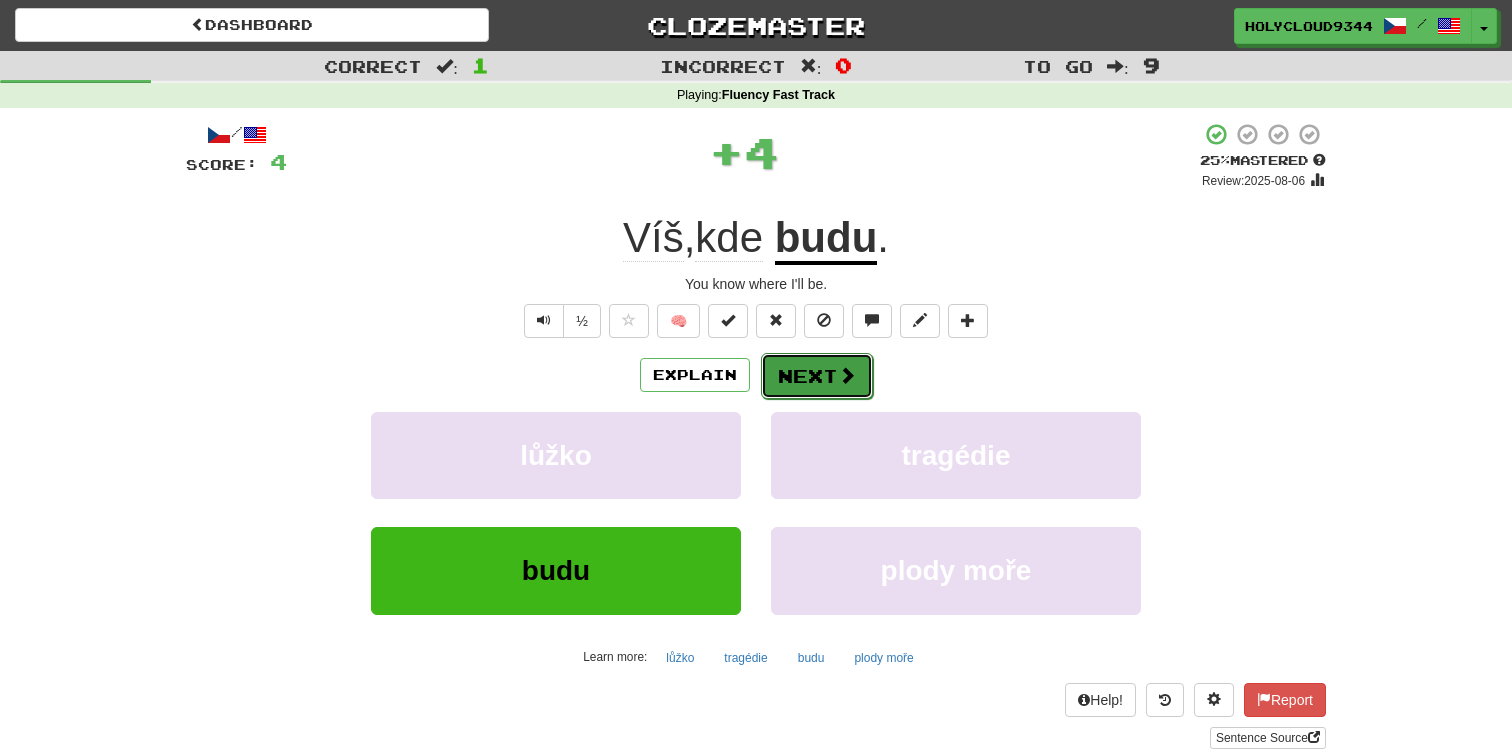 click on "Next" at bounding box center [817, 376] 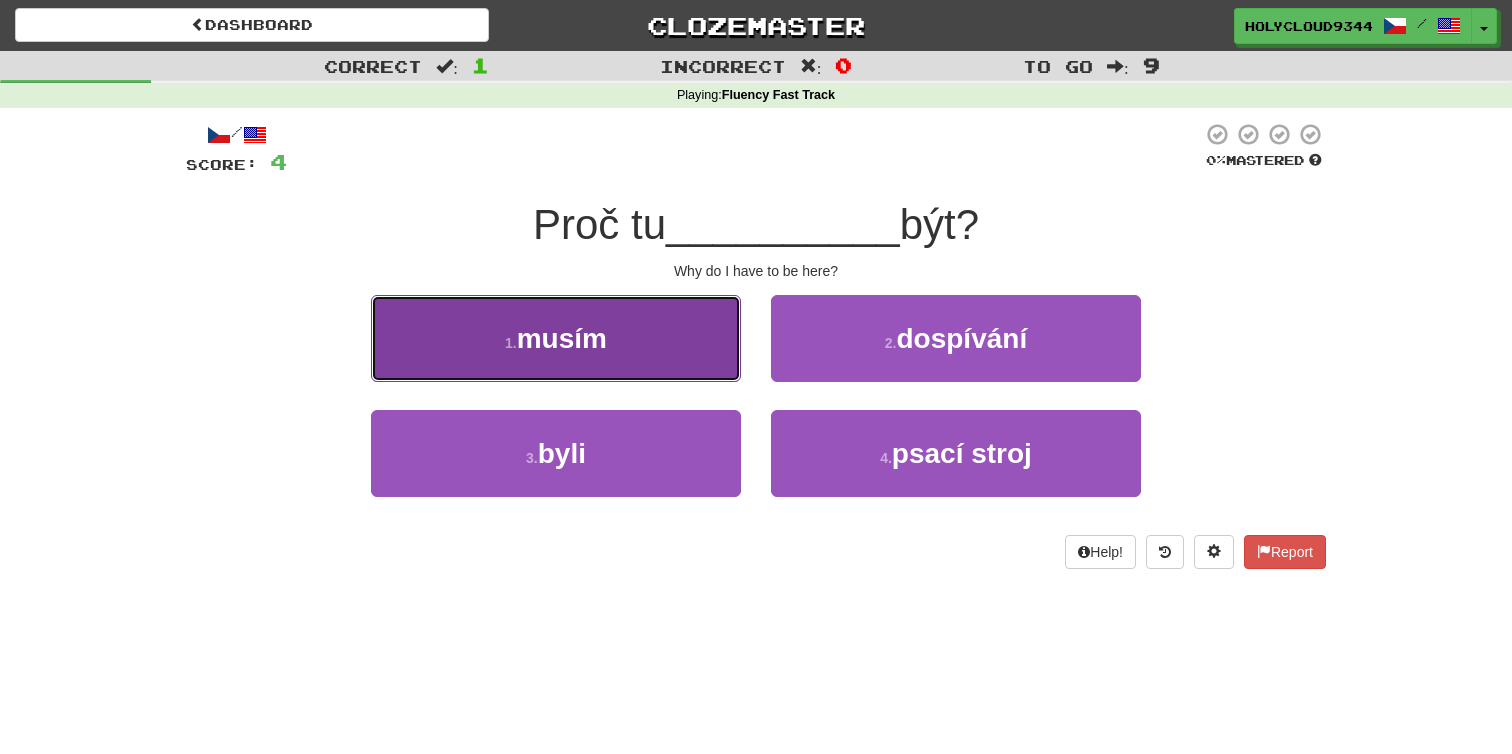 click on "1 .  musím" at bounding box center [556, 338] 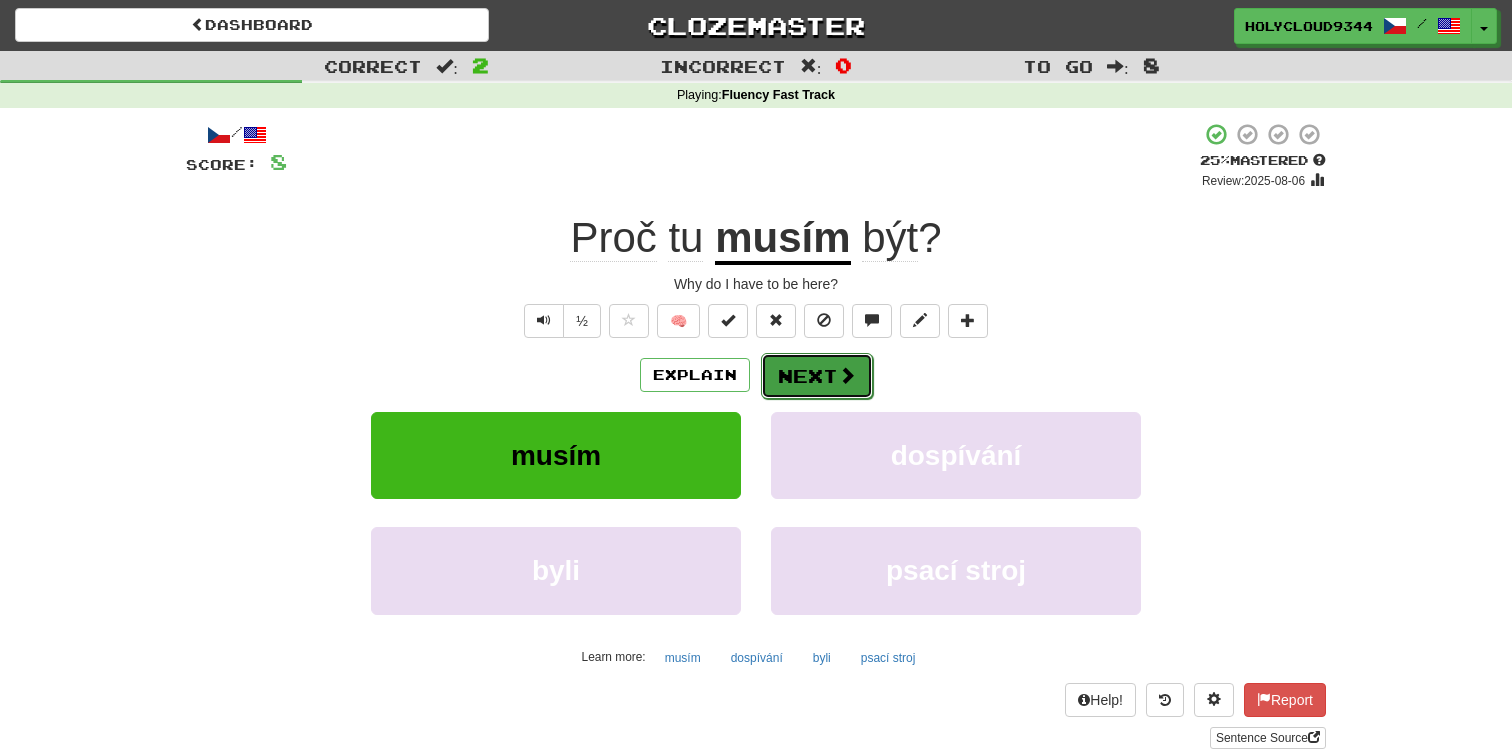 click at bounding box center [847, 375] 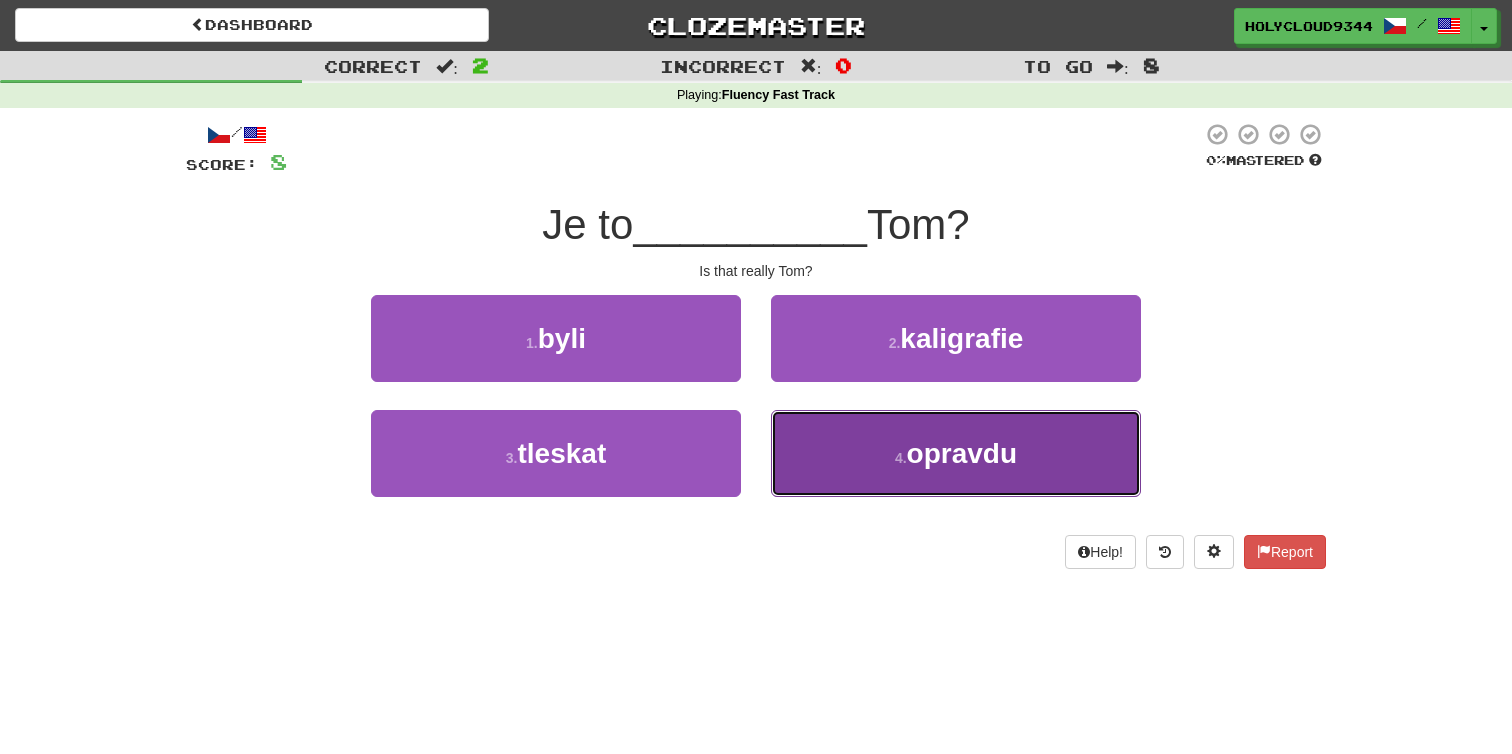 click on "opravdu" at bounding box center (962, 453) 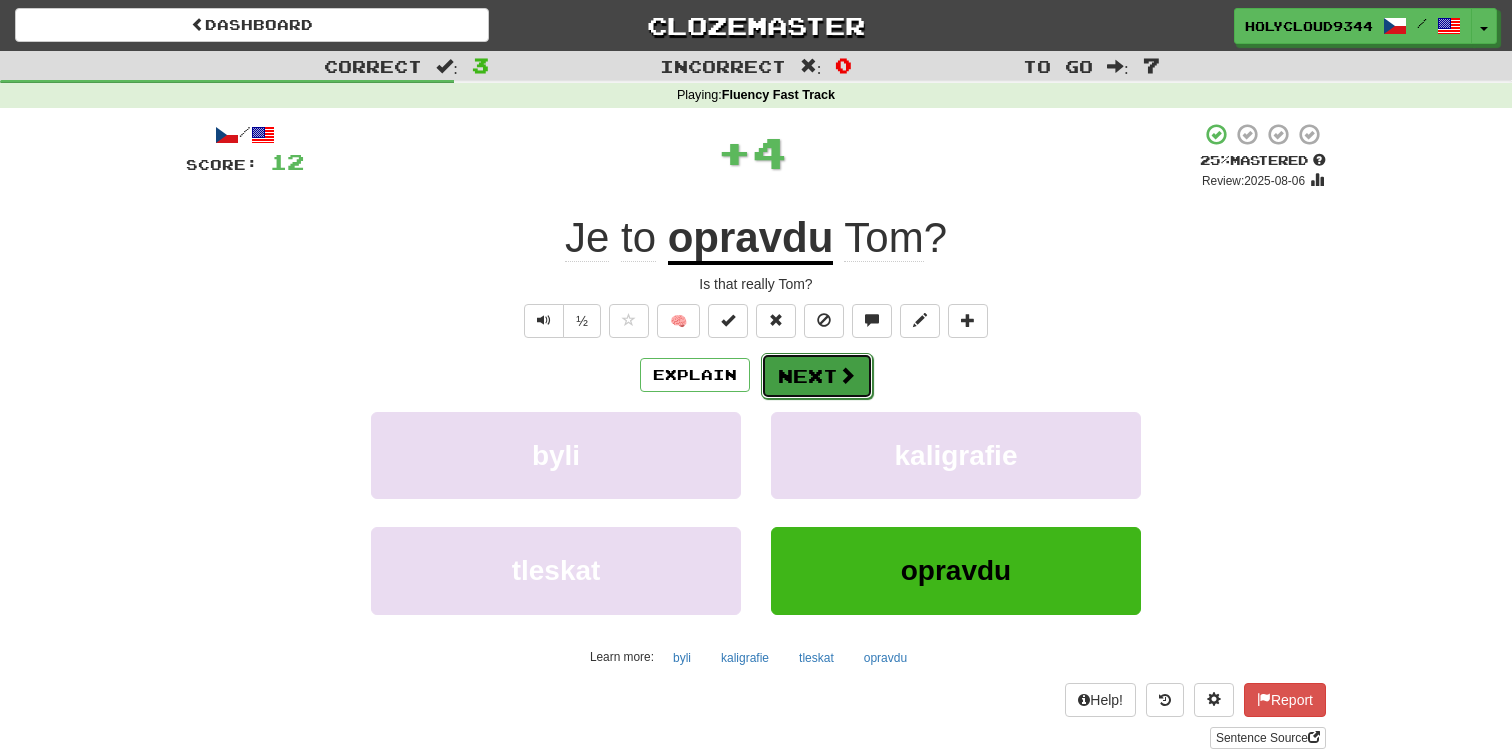 click at bounding box center [847, 375] 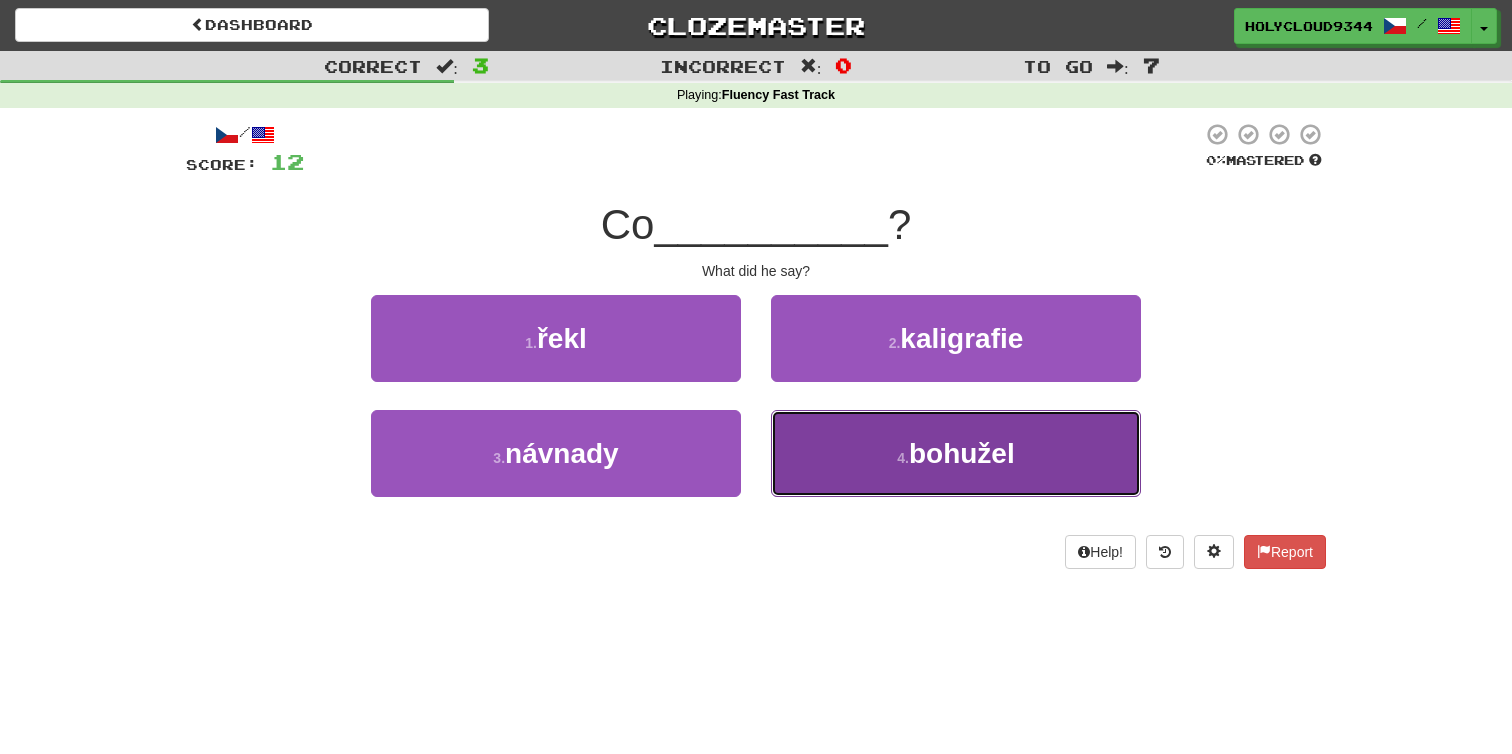 click on "bohužel" at bounding box center [962, 453] 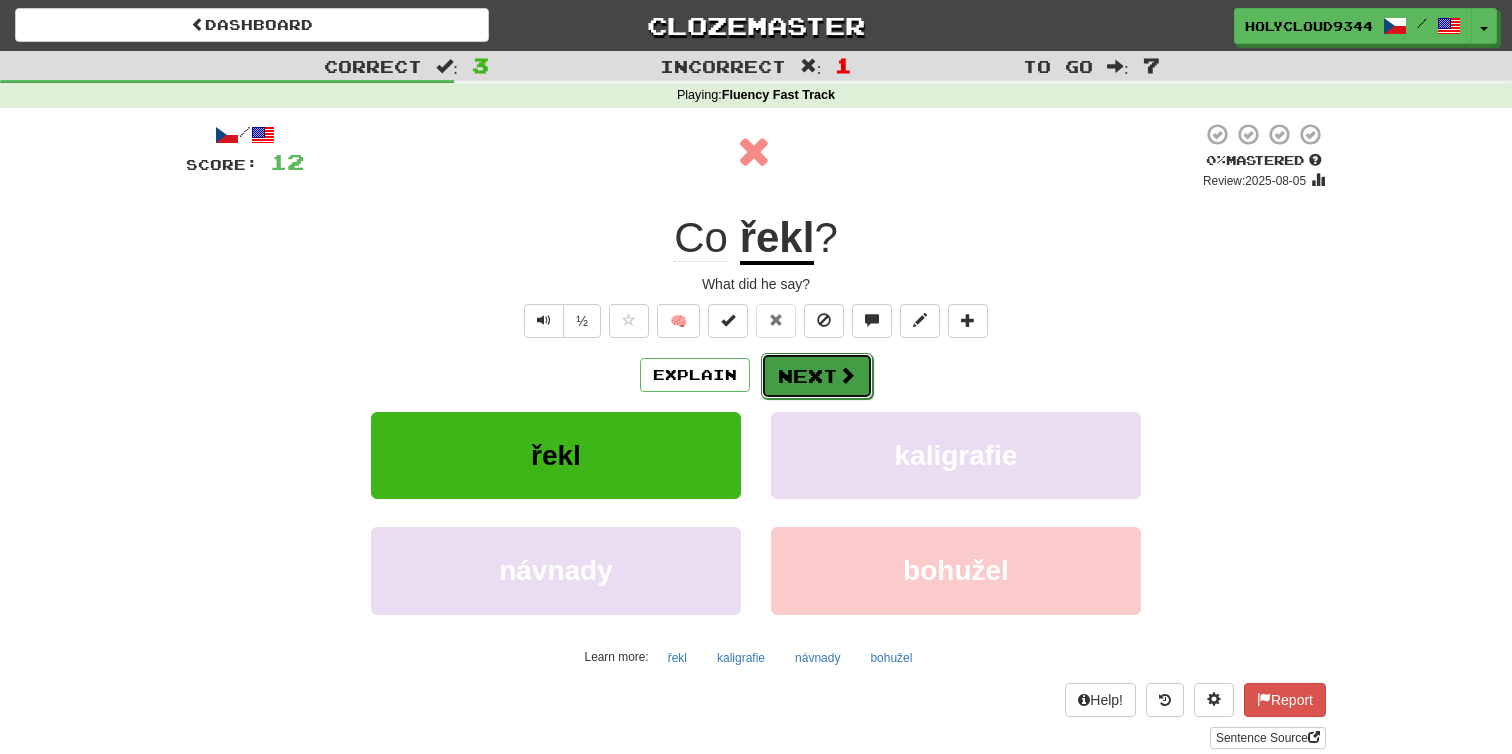 click on "Next" at bounding box center (817, 376) 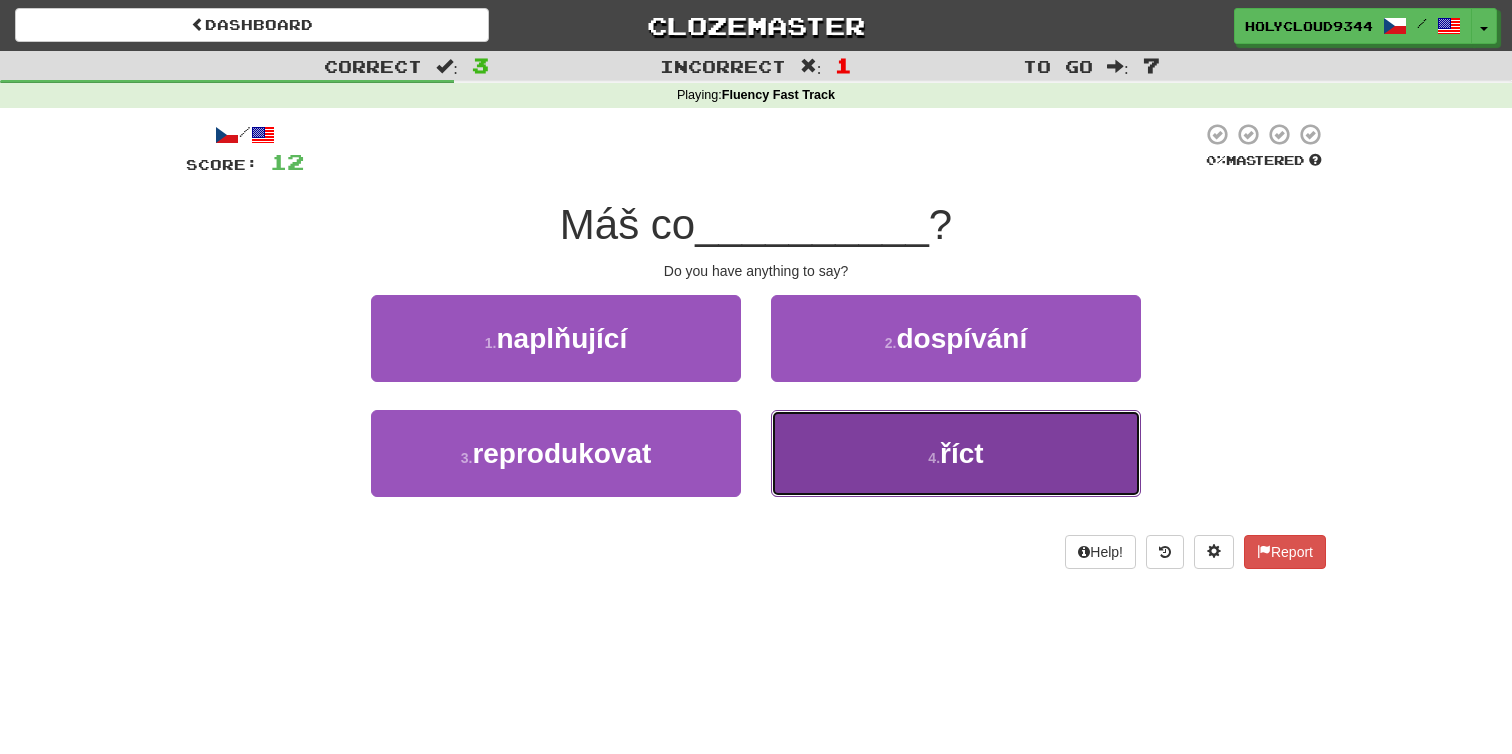 click on "říct" at bounding box center (962, 453) 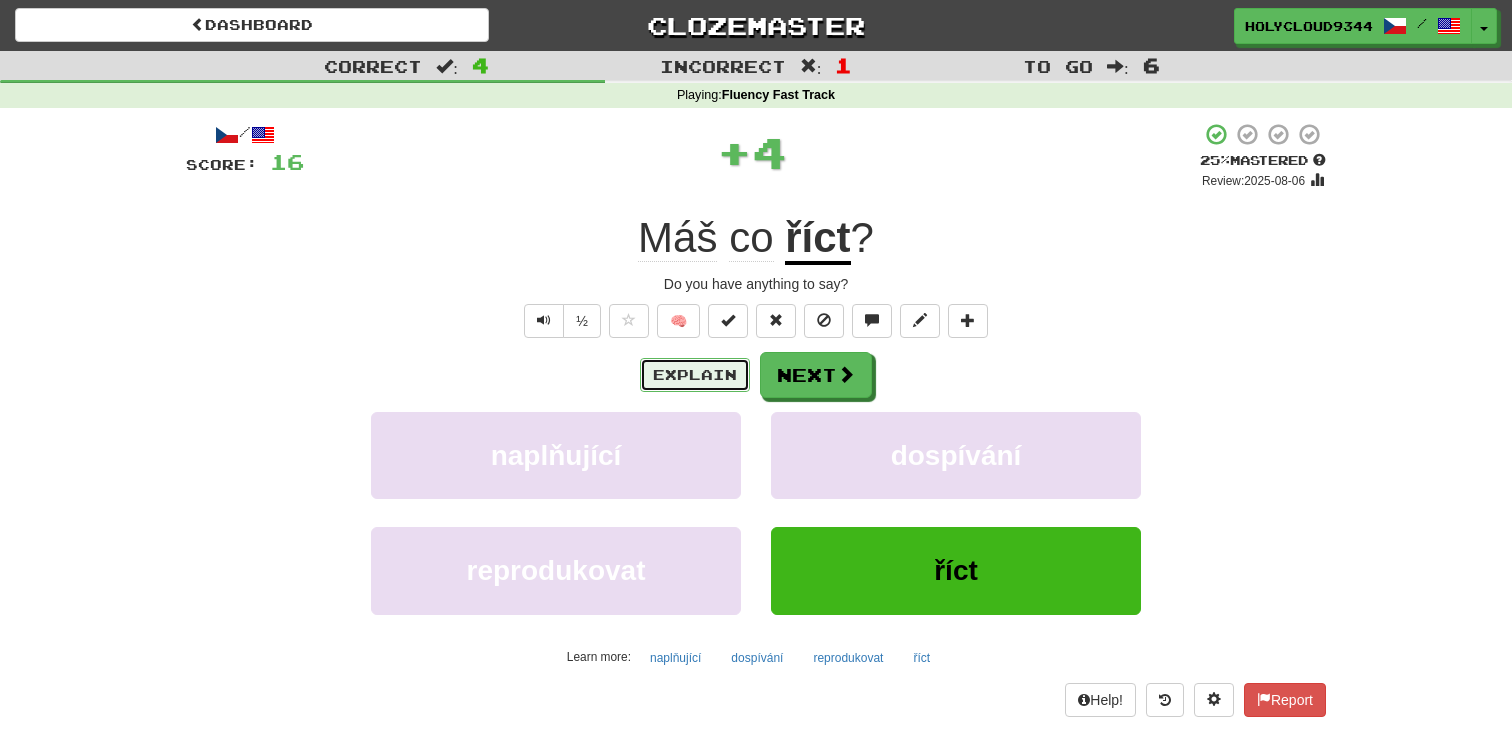 click on "Explain" at bounding box center [695, 375] 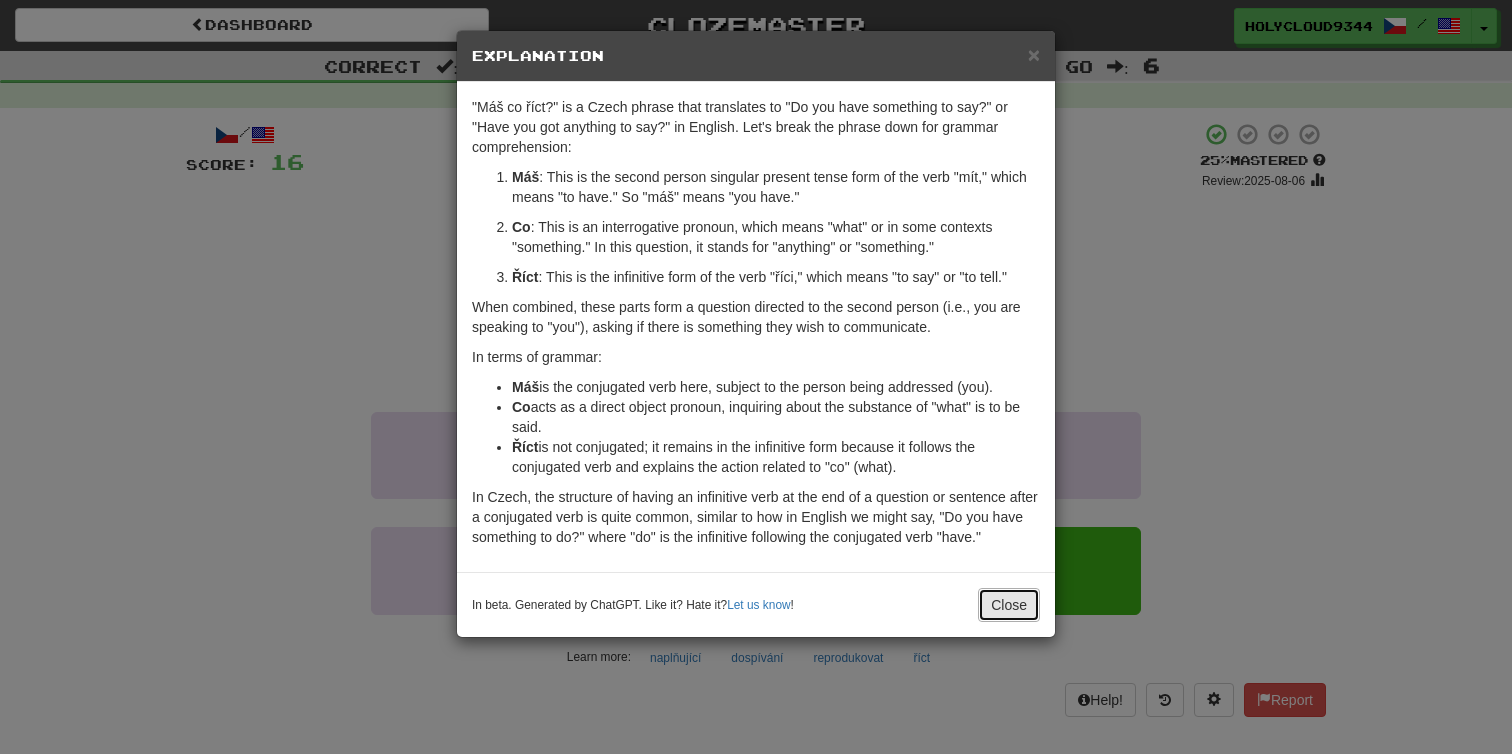 click on "Close" at bounding box center (1009, 605) 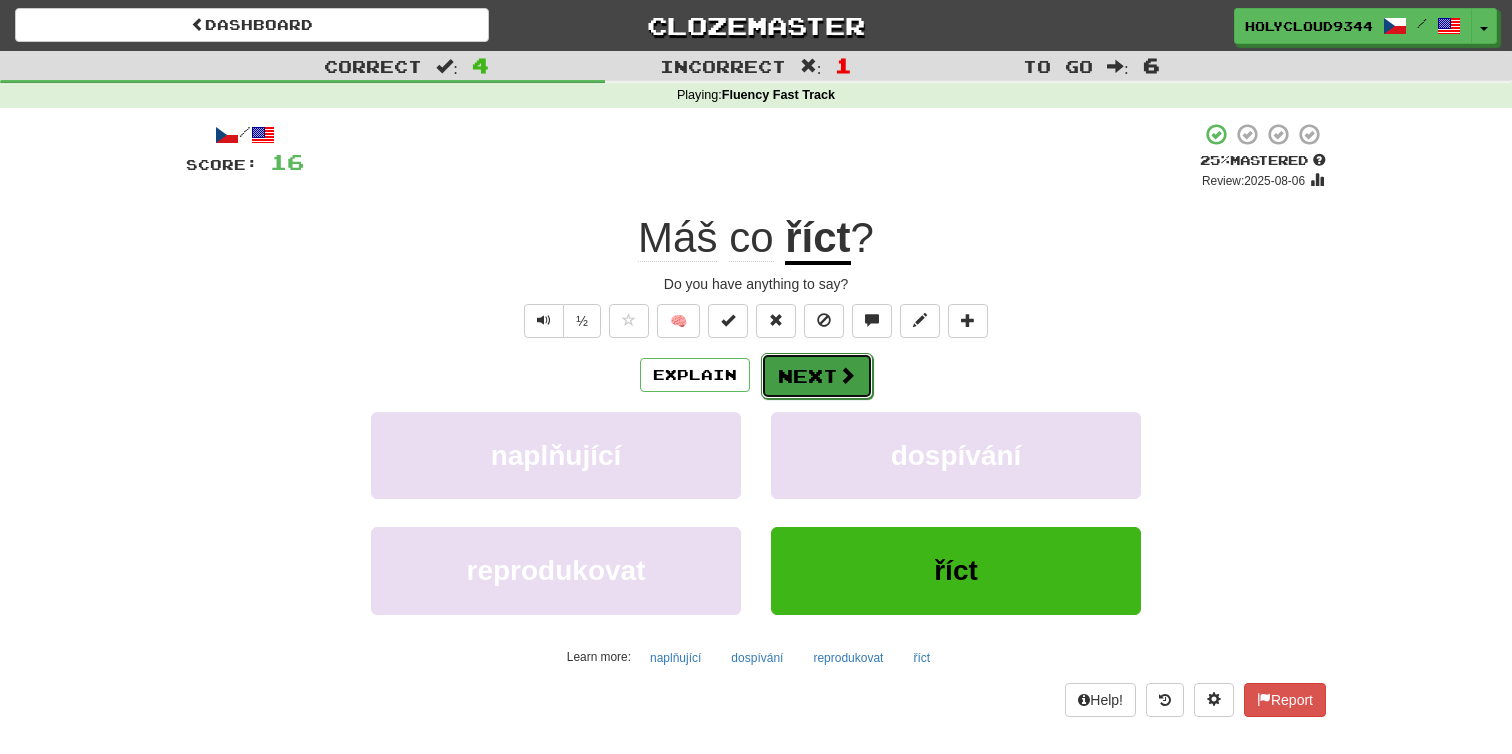 click on "Next" at bounding box center [817, 376] 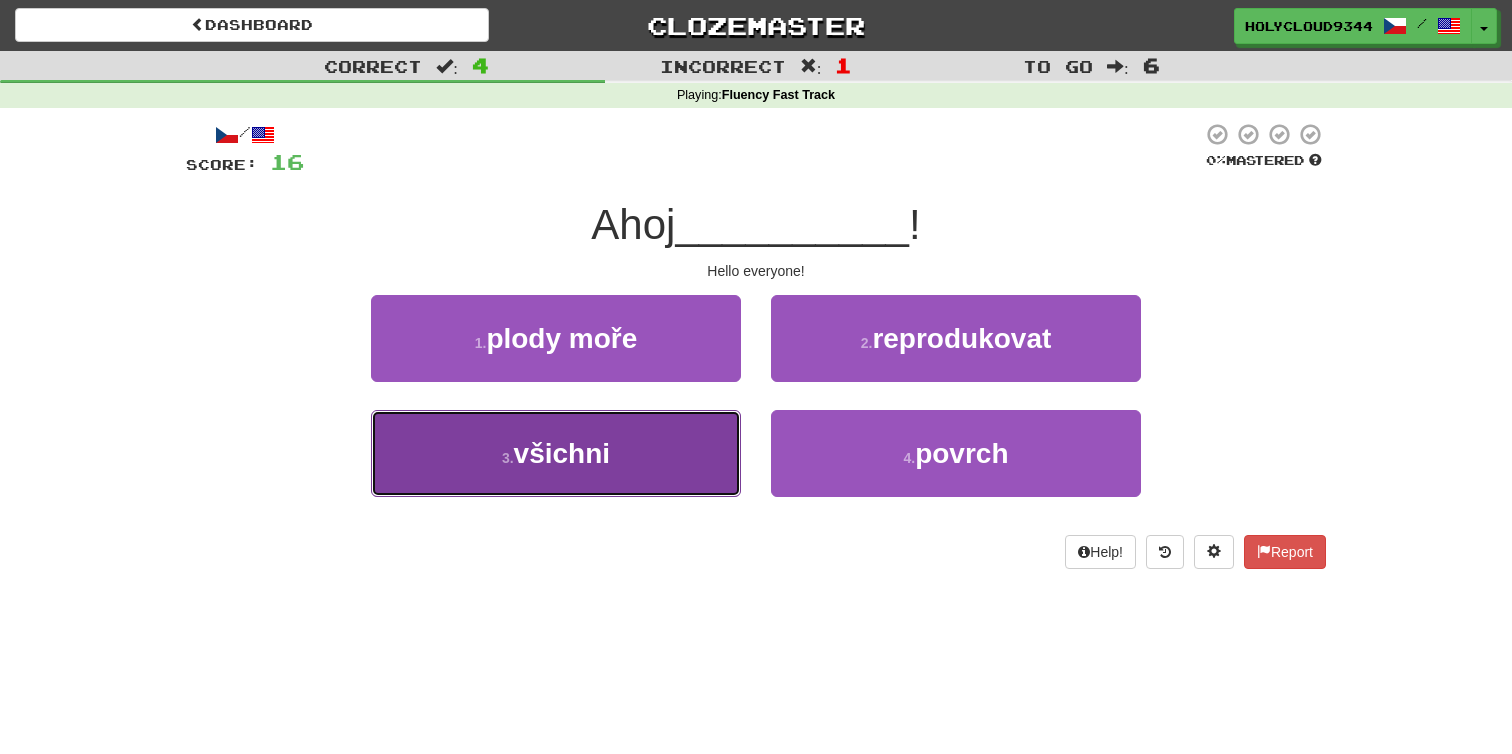 click on "3 .  všichni" at bounding box center (556, 453) 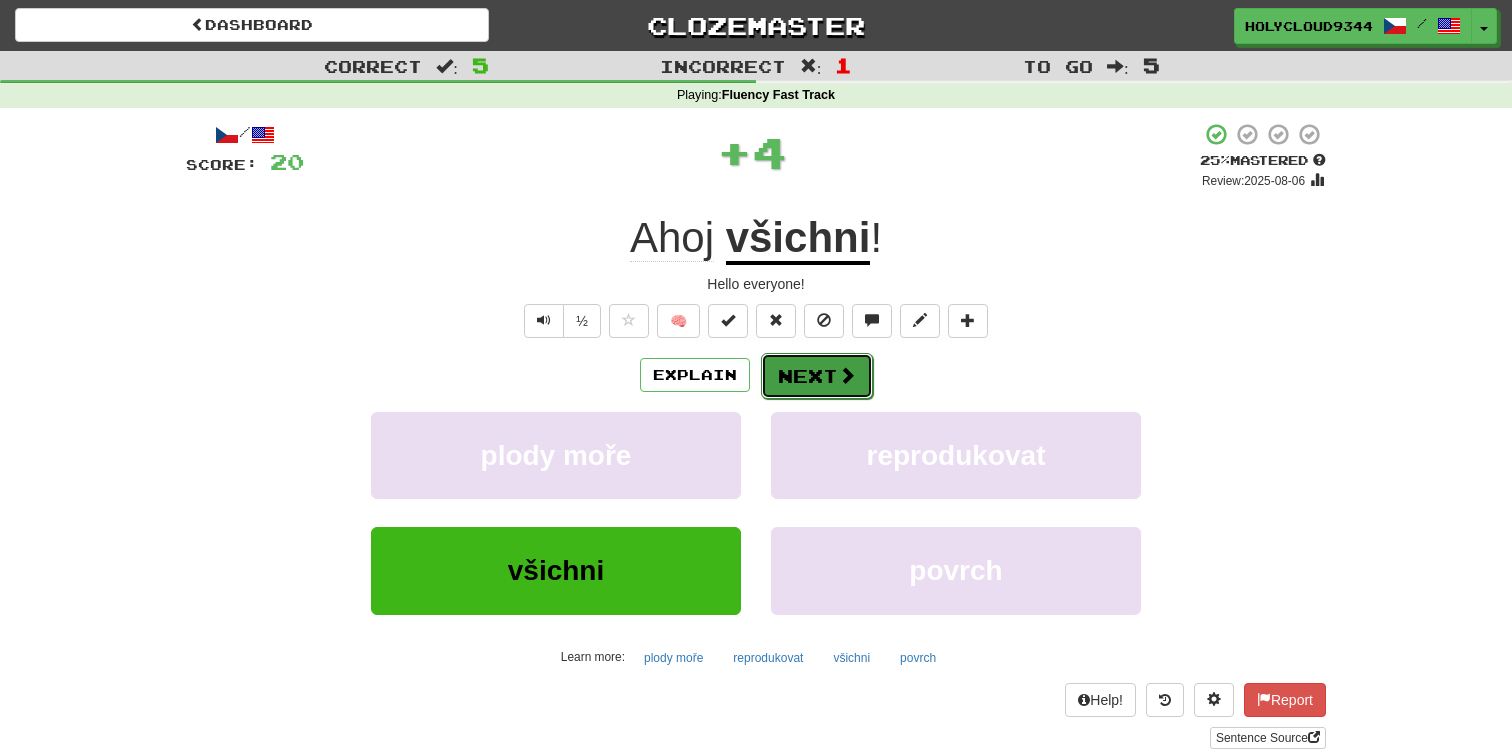 click at bounding box center [847, 375] 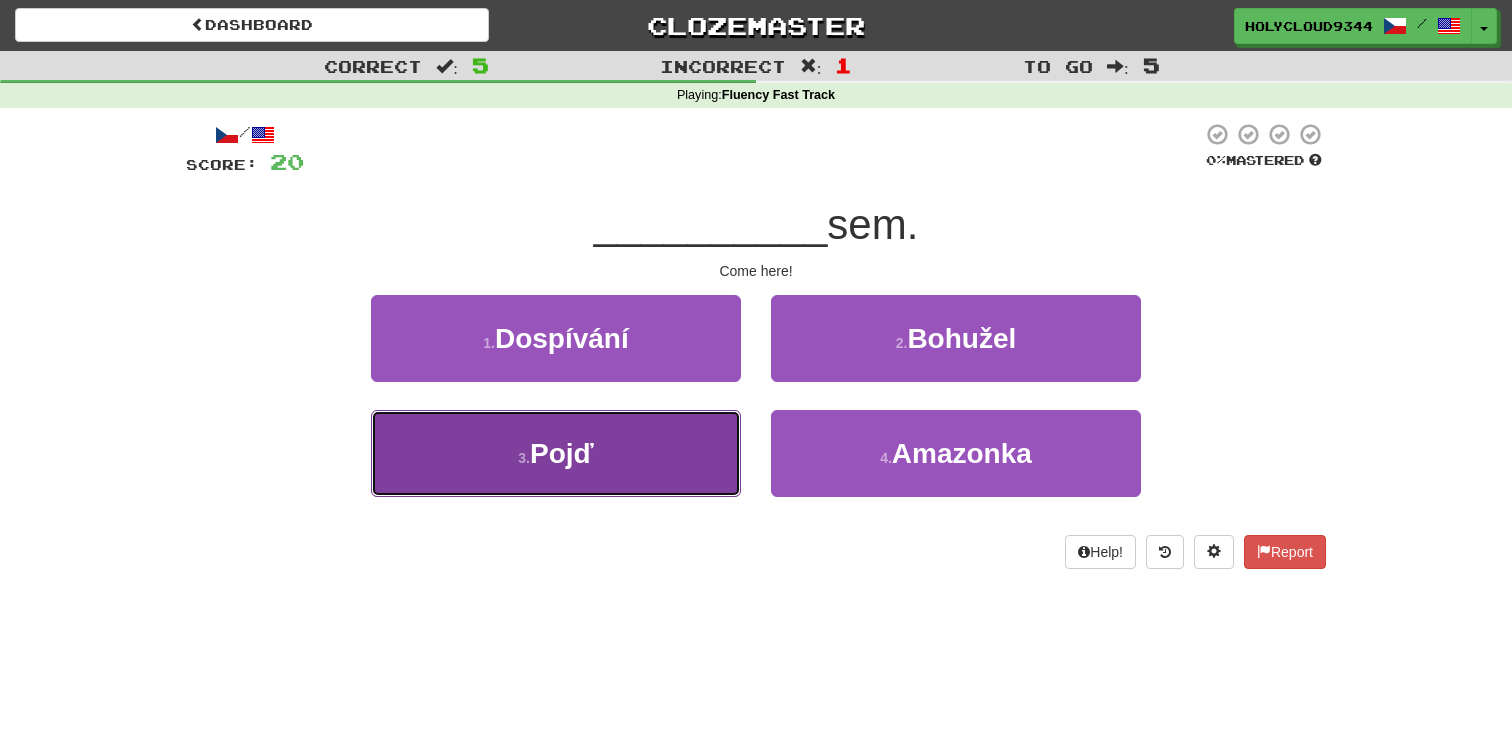 click on "3 .  Pojď" at bounding box center [556, 453] 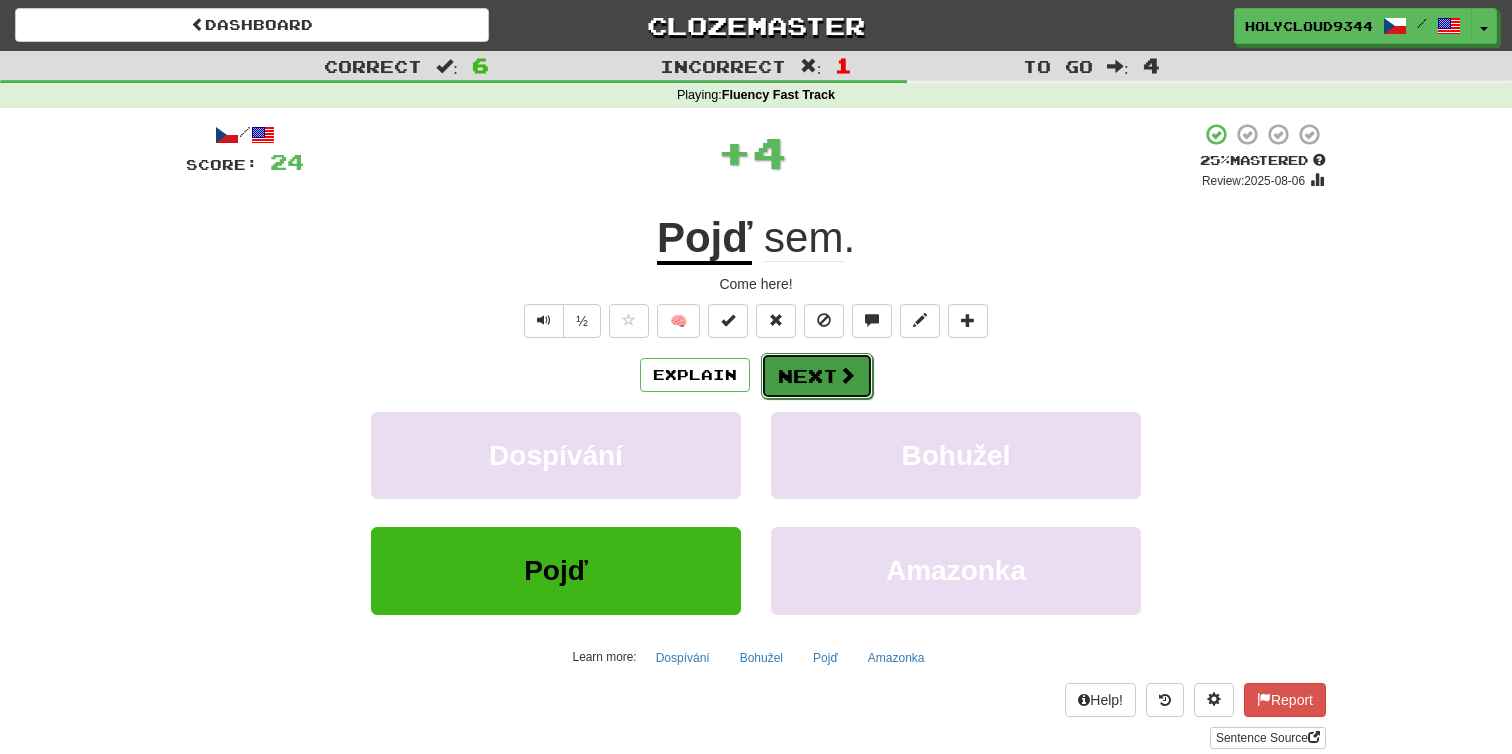 click on "Next" at bounding box center [817, 376] 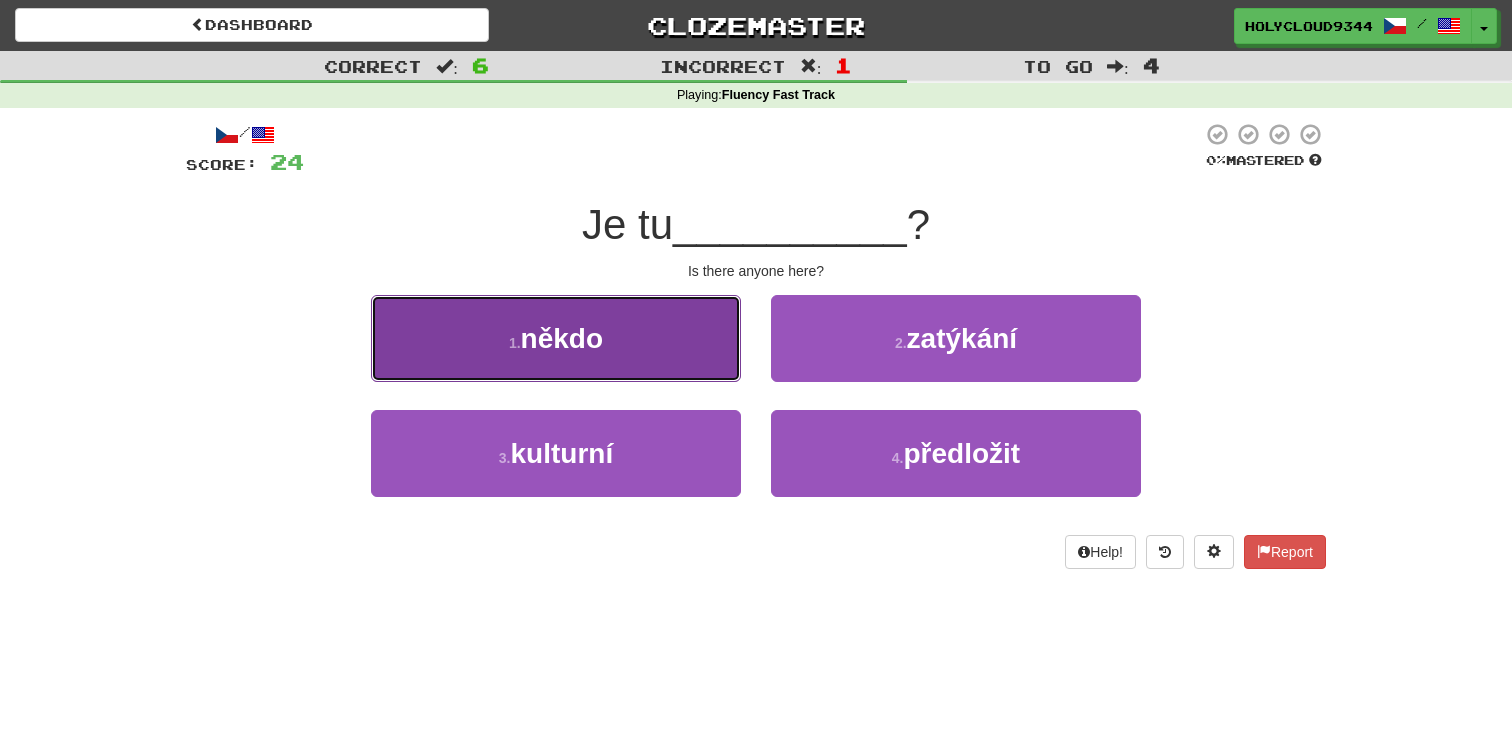 click on "1 .  někdo" at bounding box center (556, 338) 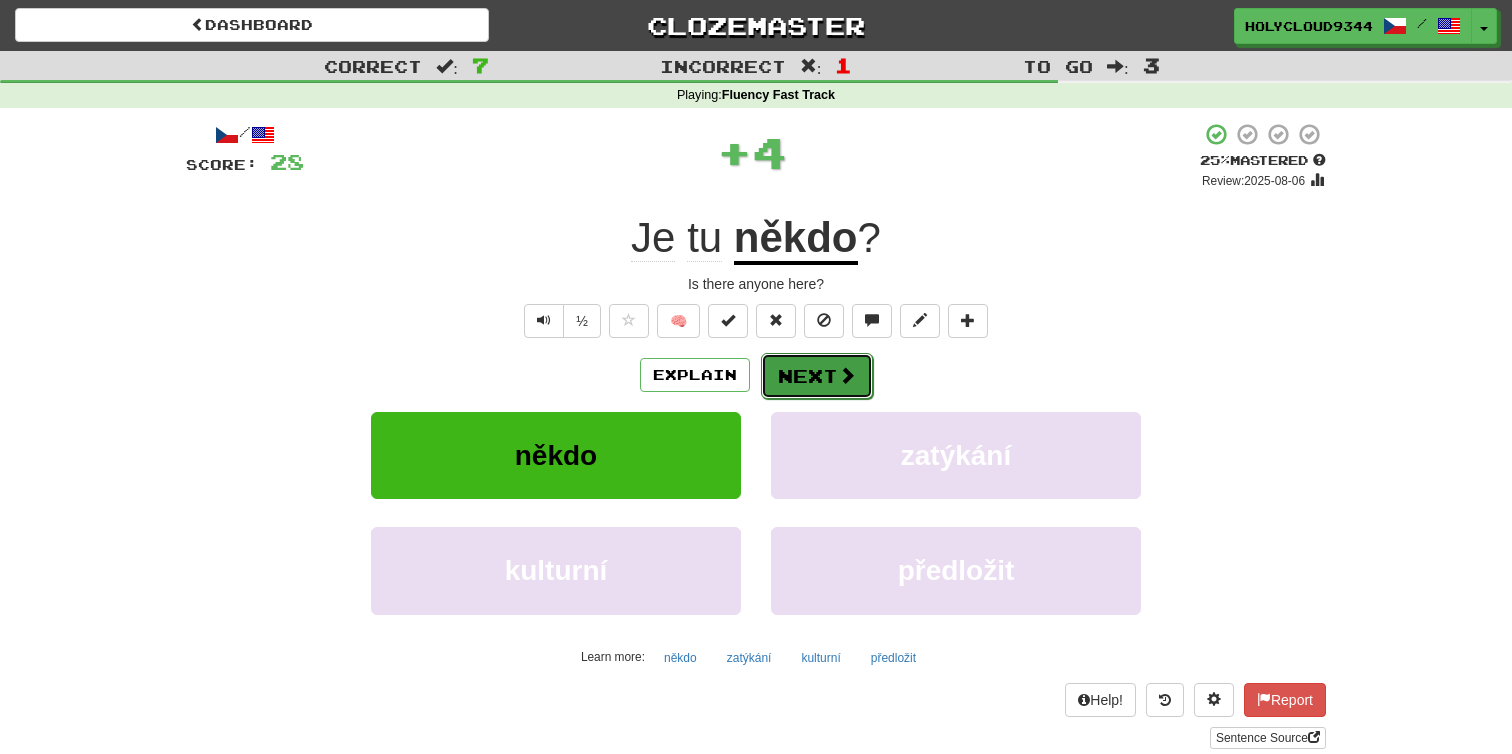 click at bounding box center (847, 375) 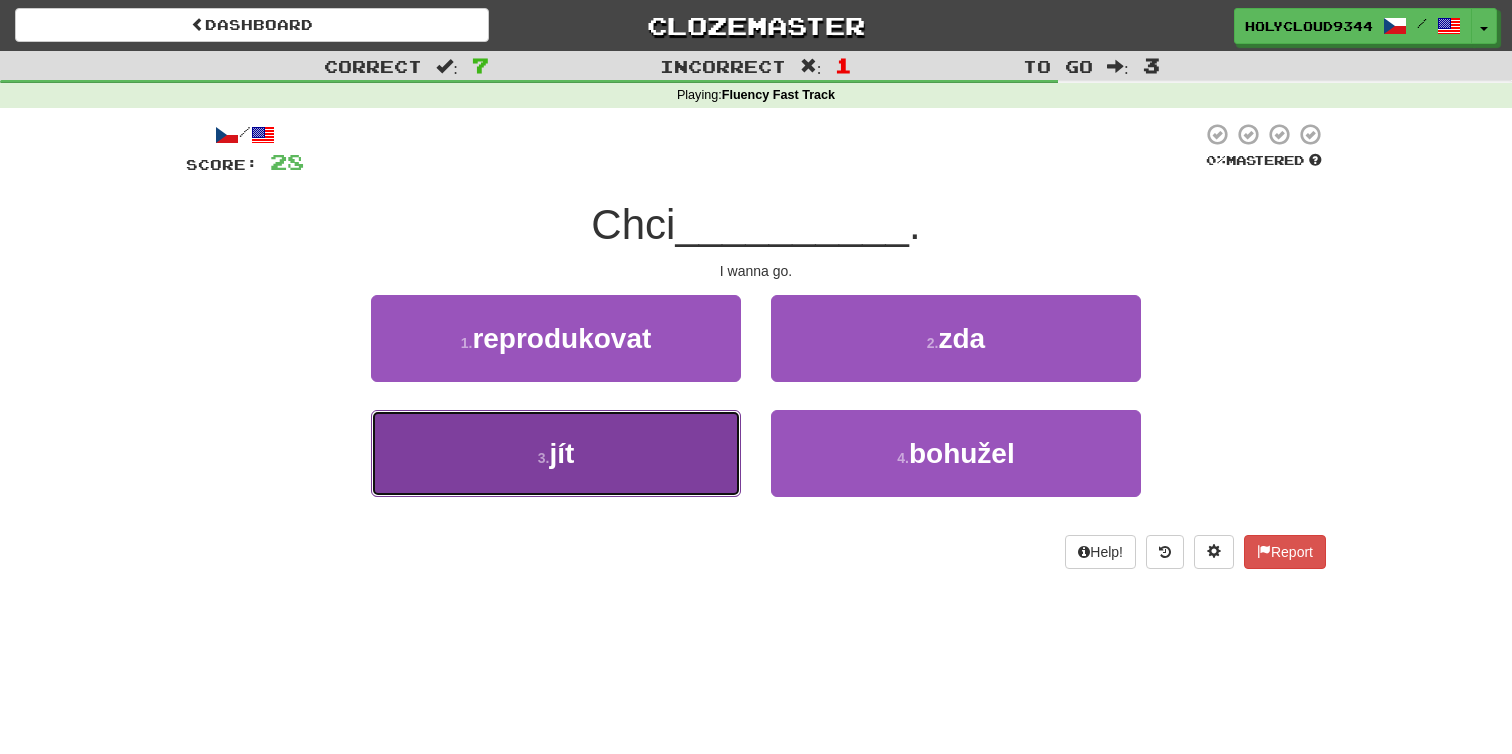 click on "3 .  jít" at bounding box center [556, 453] 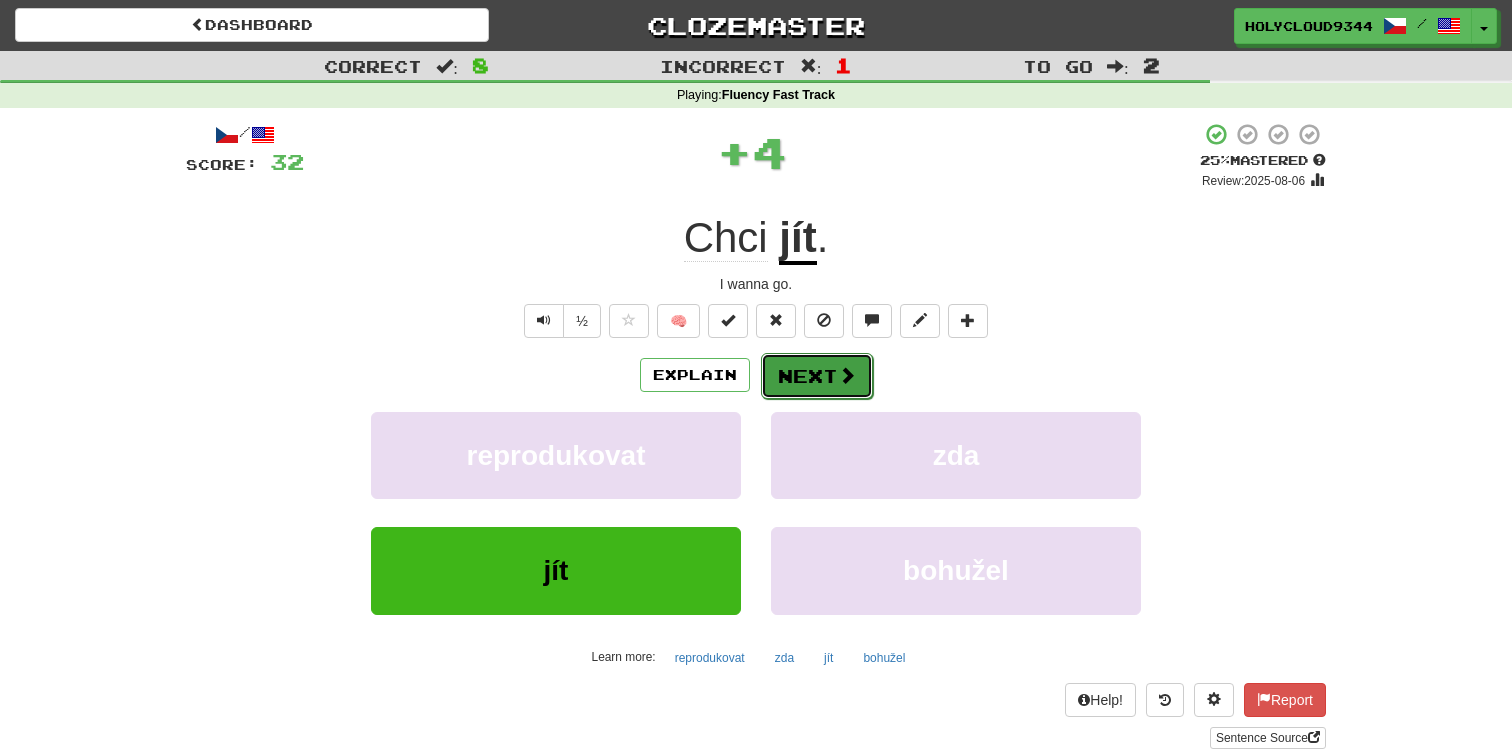 click on "Next" at bounding box center (817, 376) 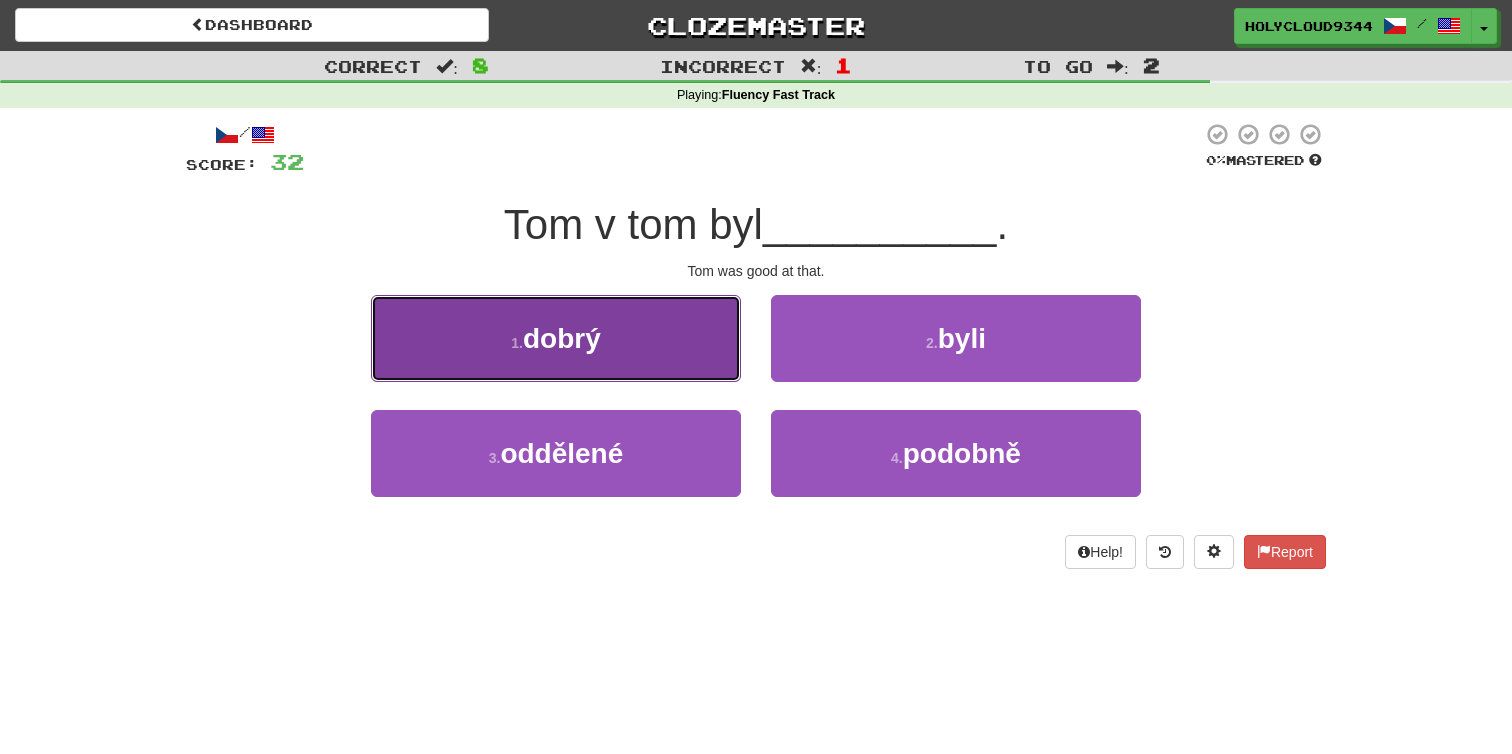 click on "1 .  dobrý" at bounding box center (556, 338) 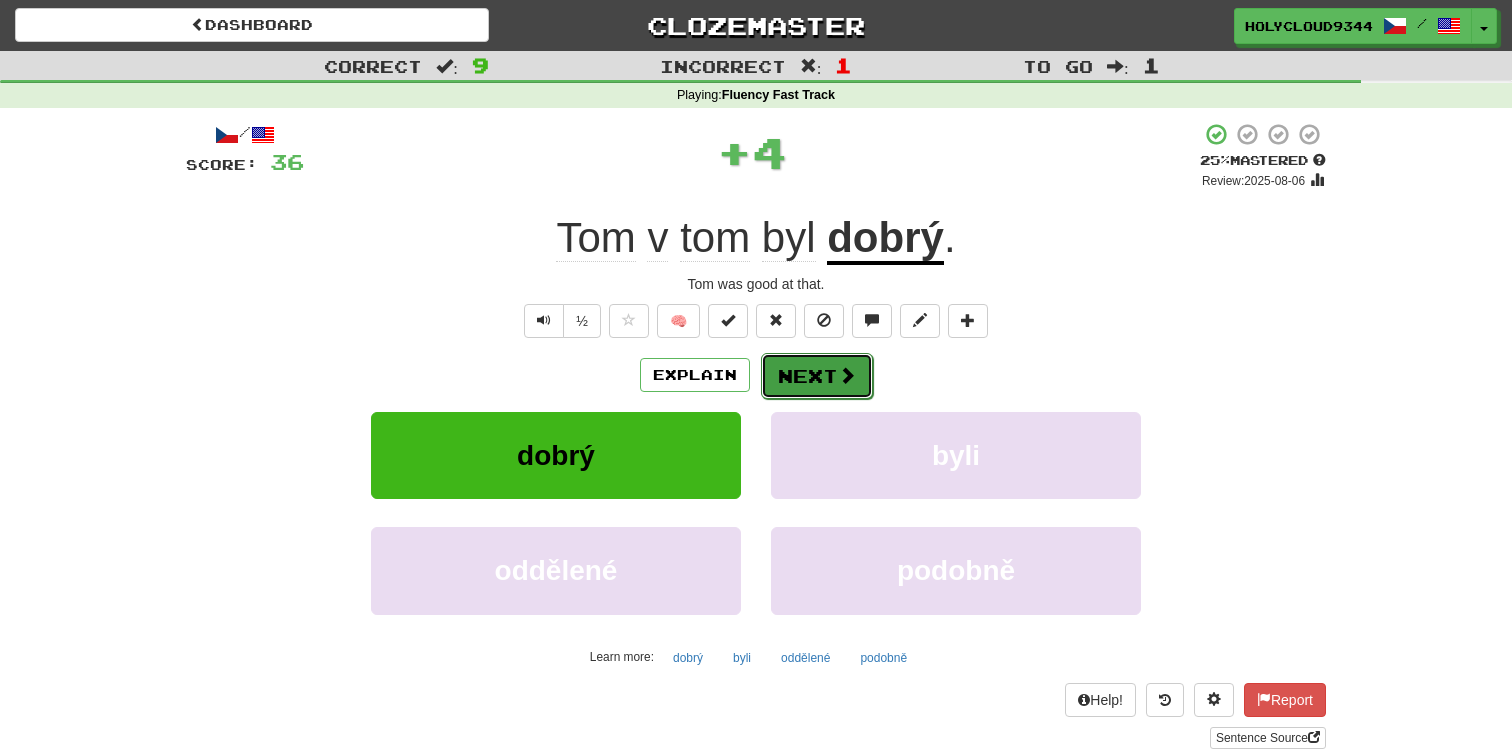 click on "Next" at bounding box center [817, 376] 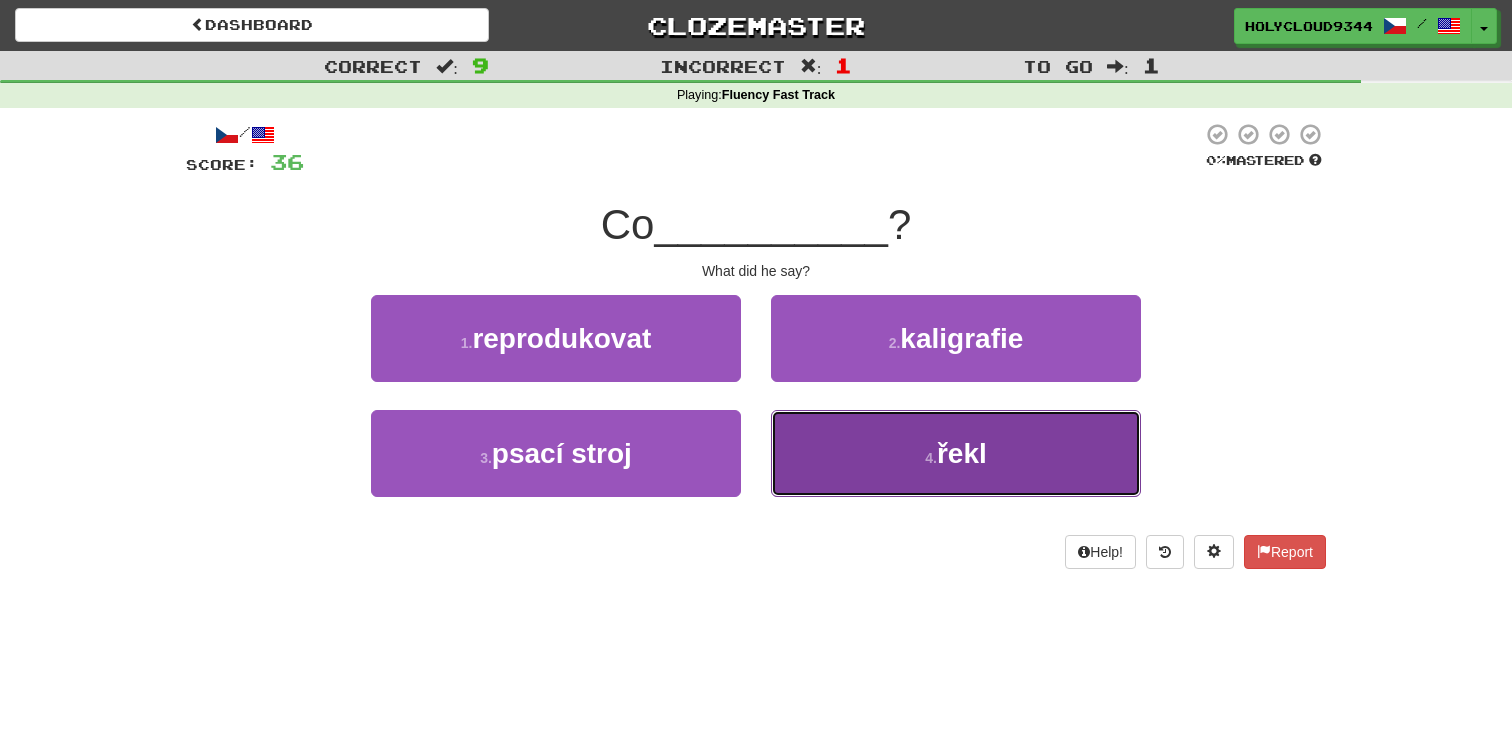 click on "4 .  řekl" at bounding box center [956, 453] 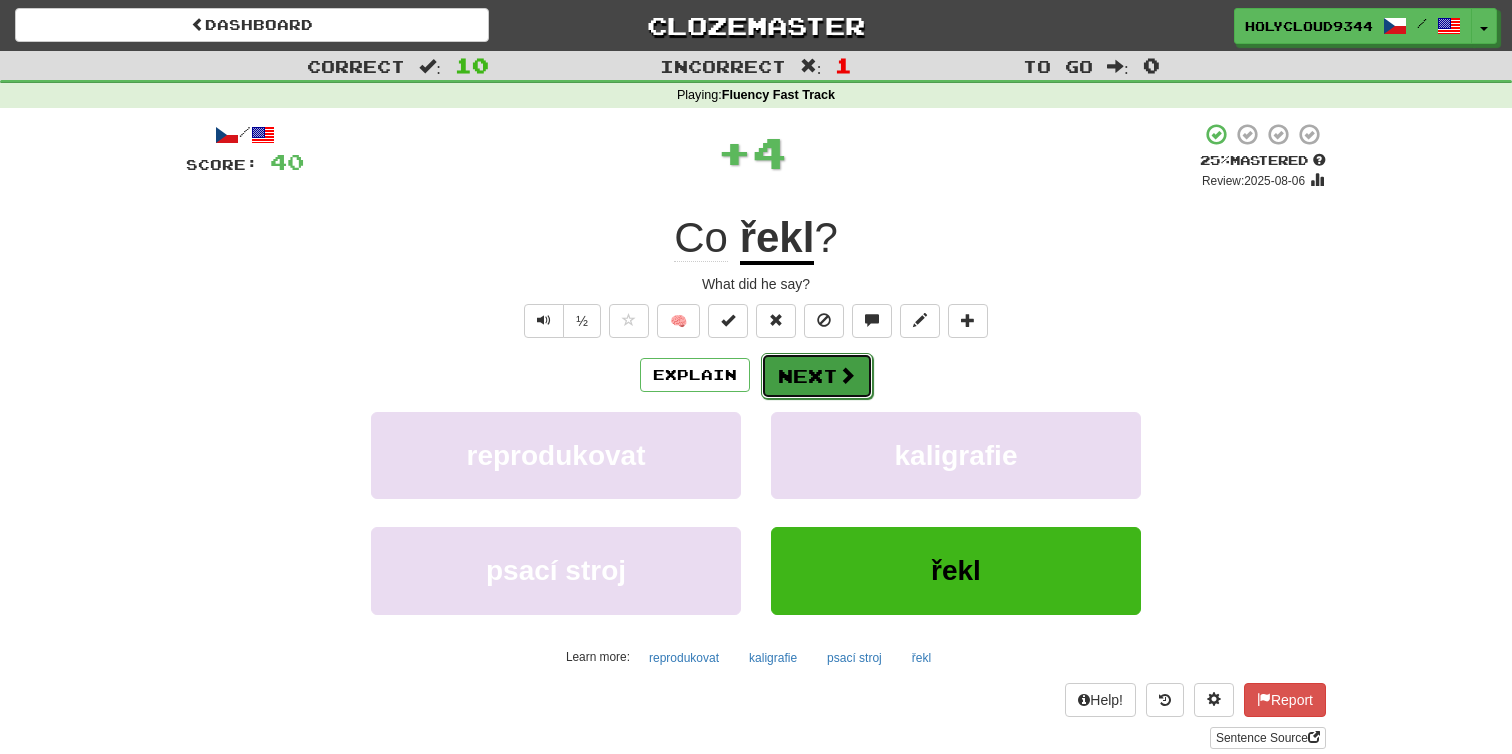 click on "Next" at bounding box center (817, 376) 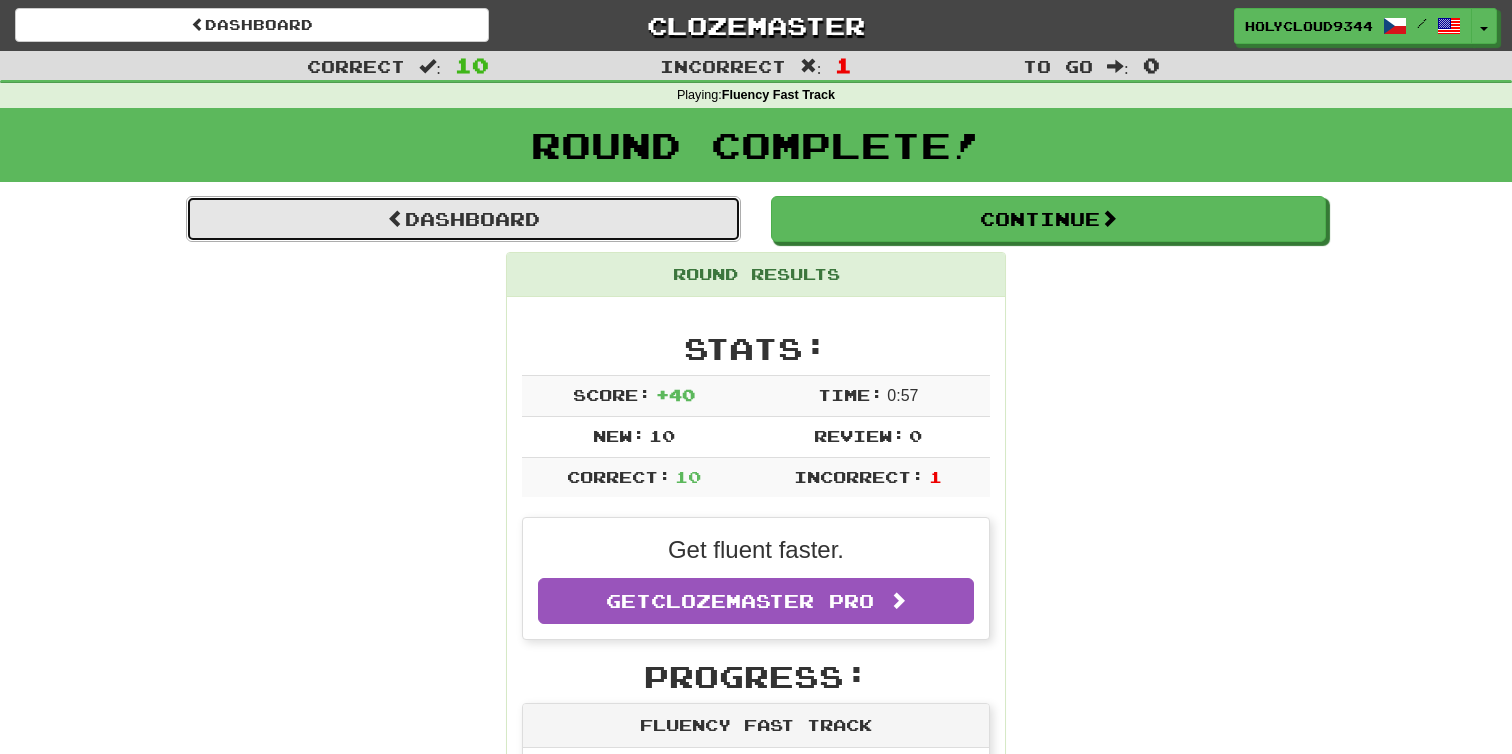 click on "Dashboard" at bounding box center (463, 219) 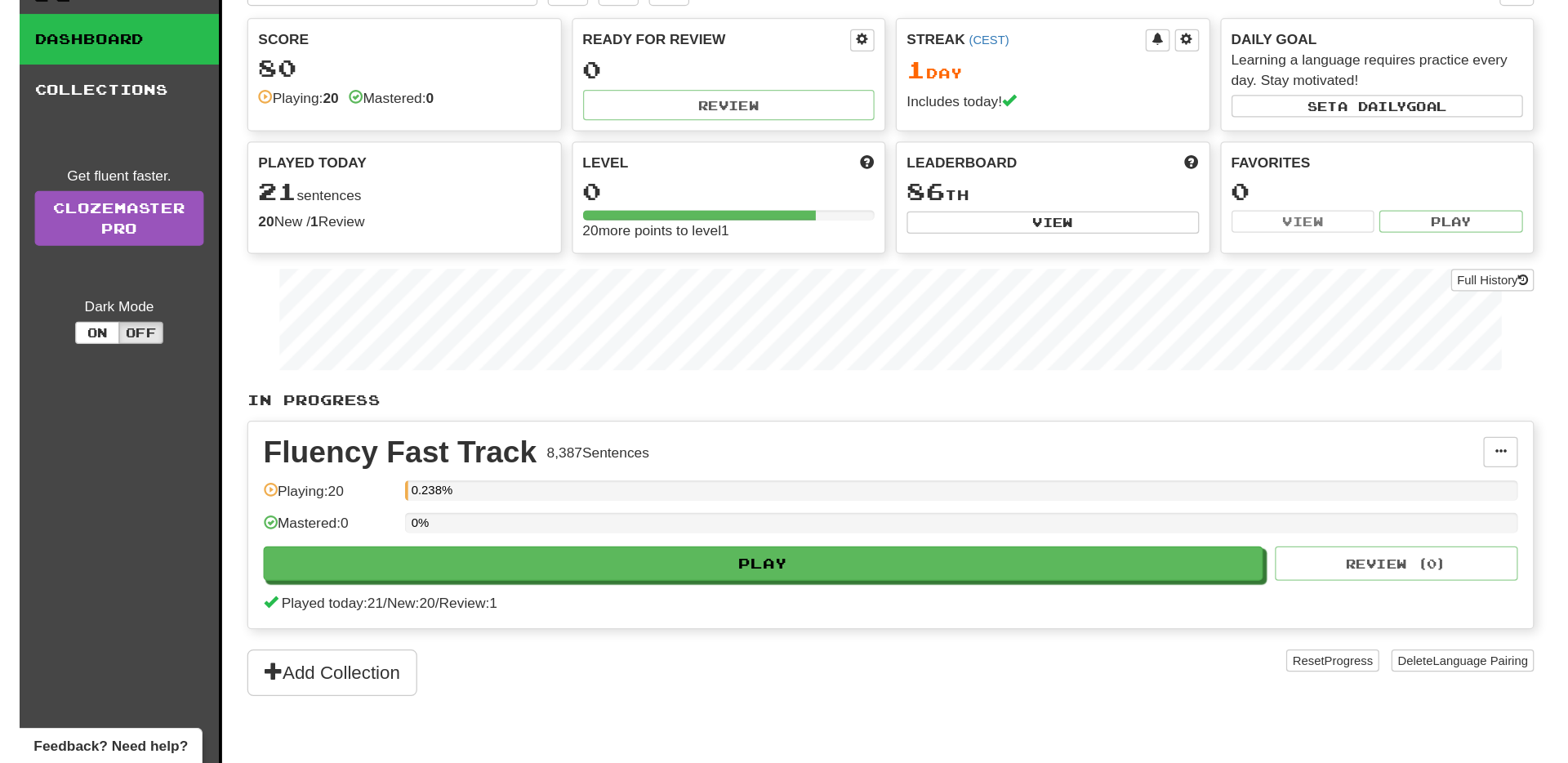 scroll, scrollTop: 0, scrollLeft: 0, axis: both 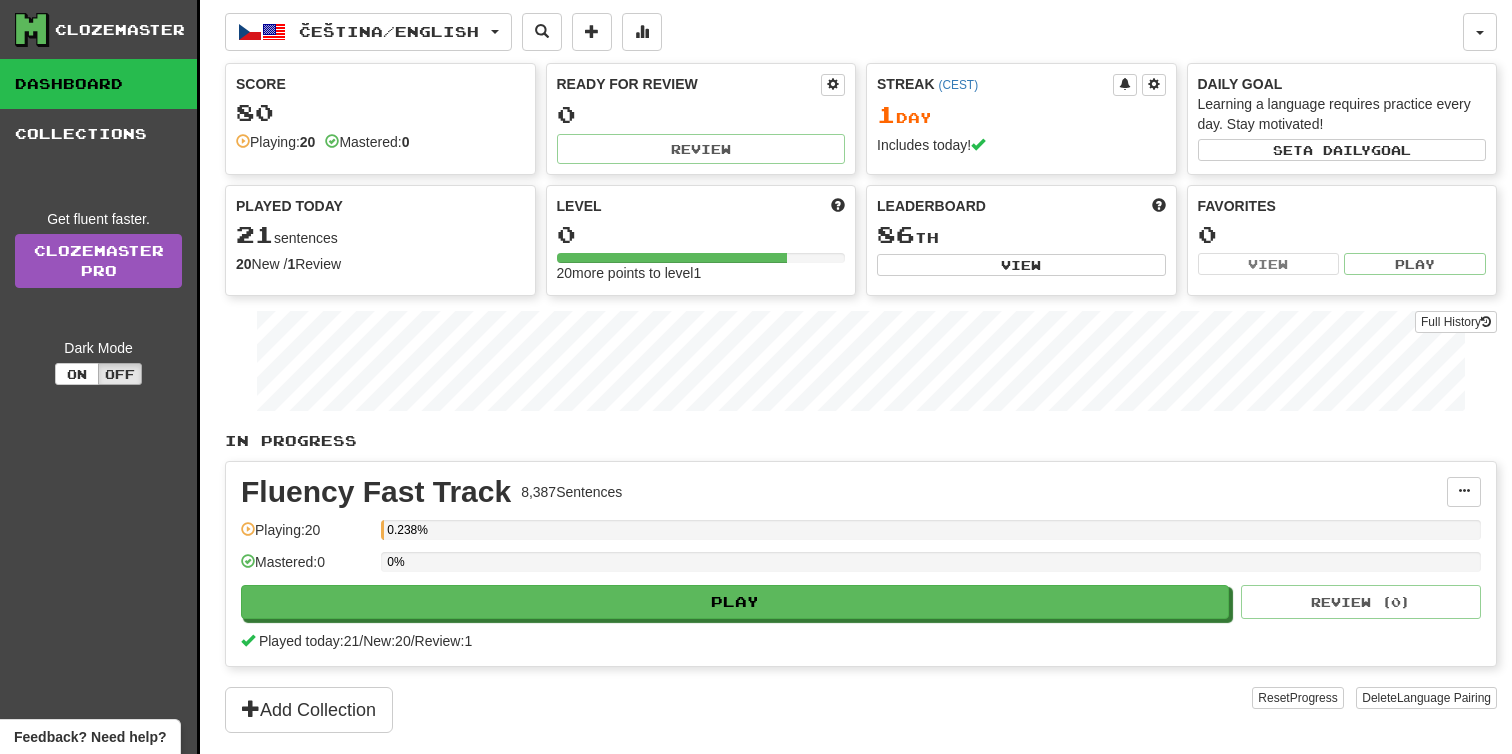 click on "8,387  Sentences" at bounding box center [571, 492] 